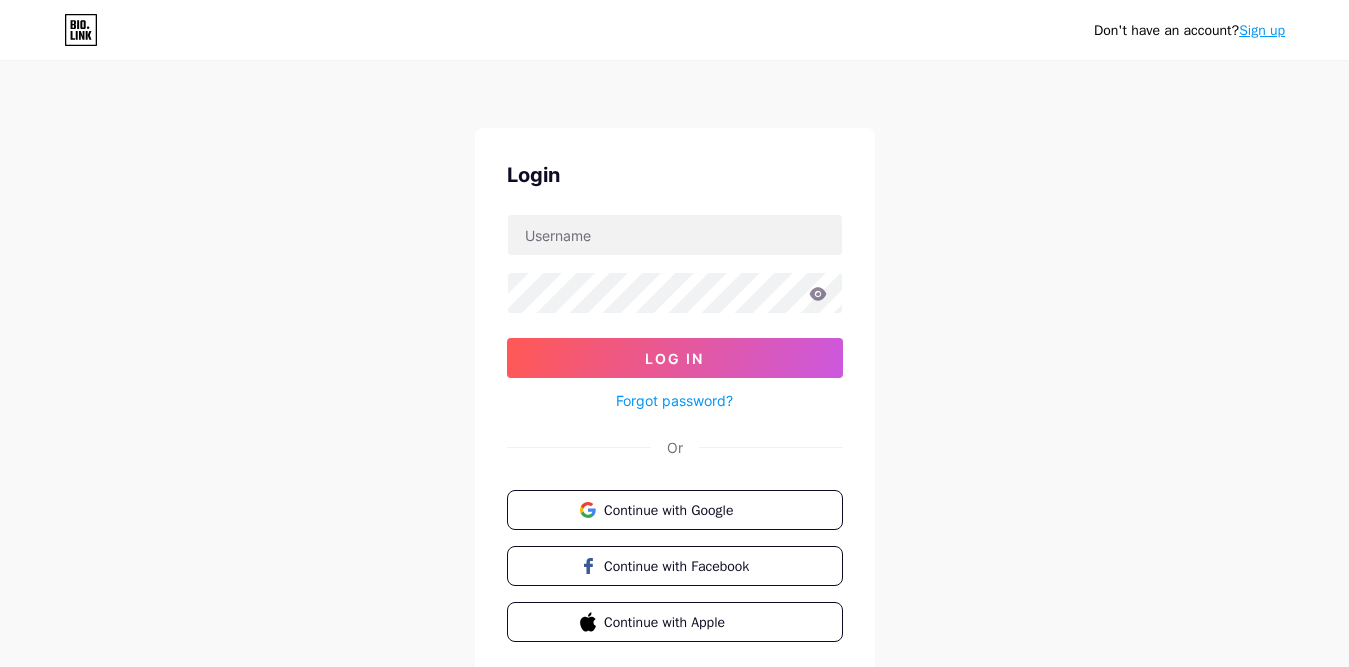 scroll, scrollTop: 0, scrollLeft: 0, axis: both 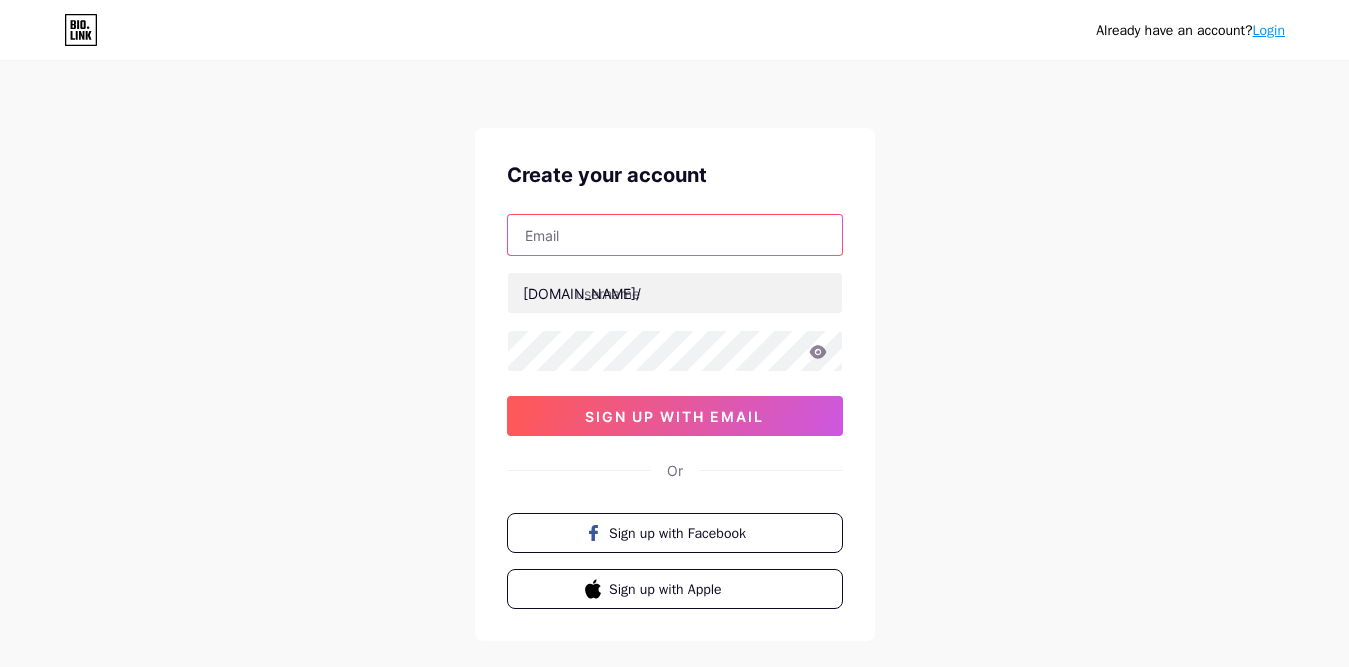 click at bounding box center [675, 235] 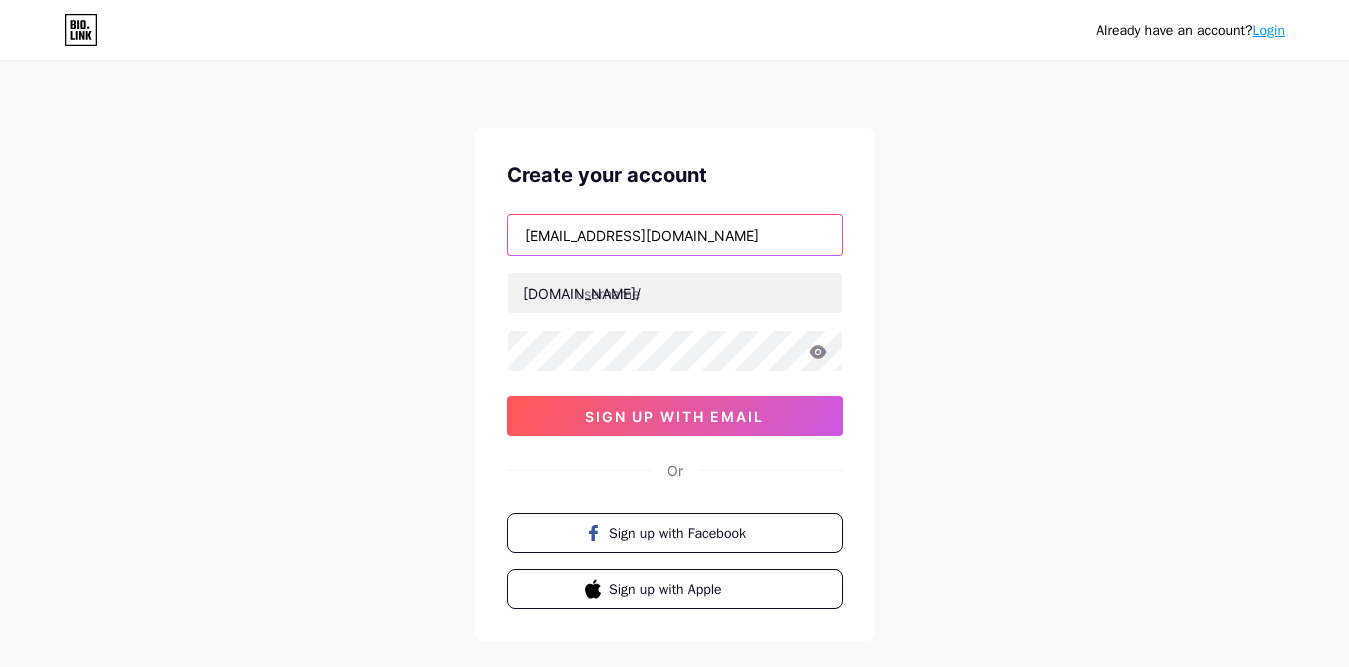 type on "[EMAIL_ADDRESS][DOMAIN_NAME]" 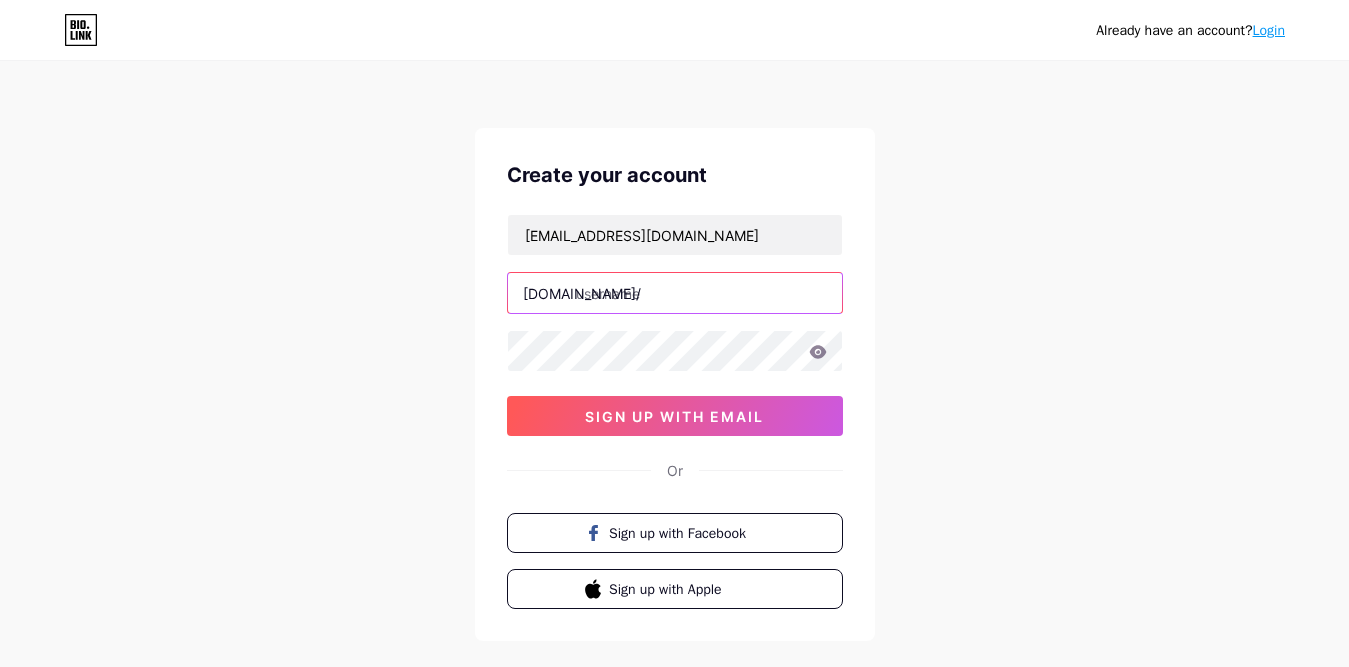 click at bounding box center [675, 293] 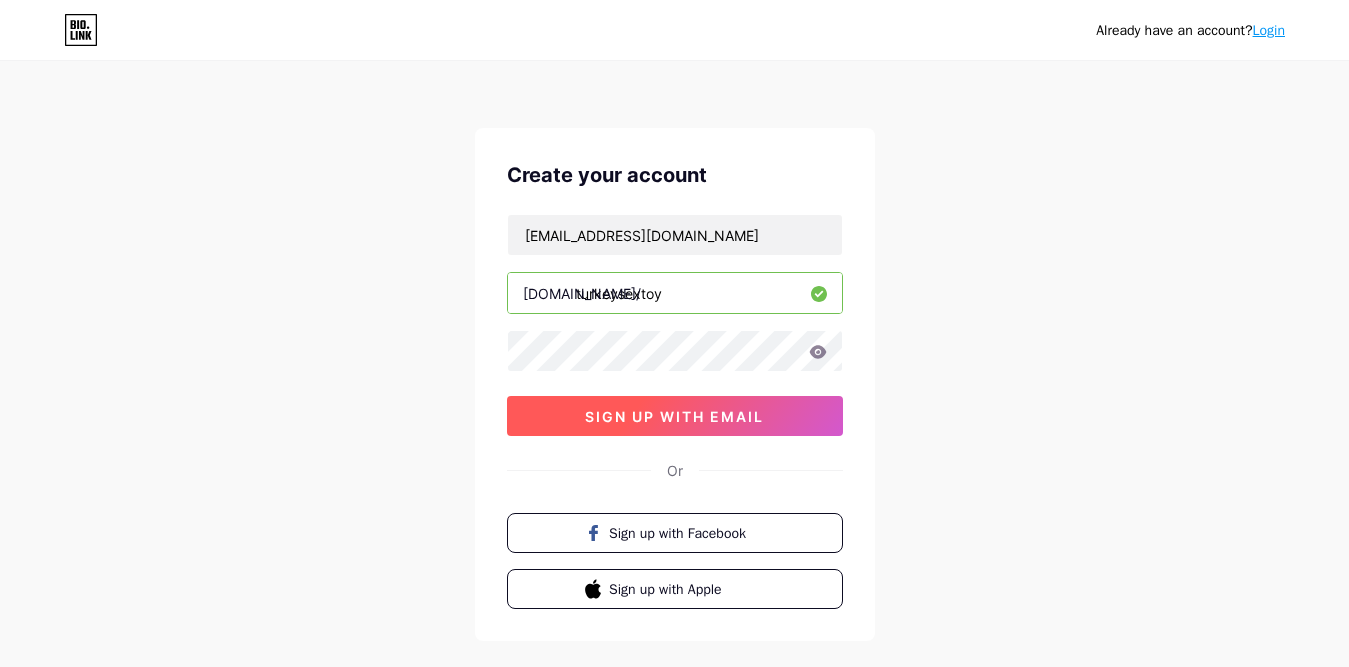 type on "turkeysextoy" 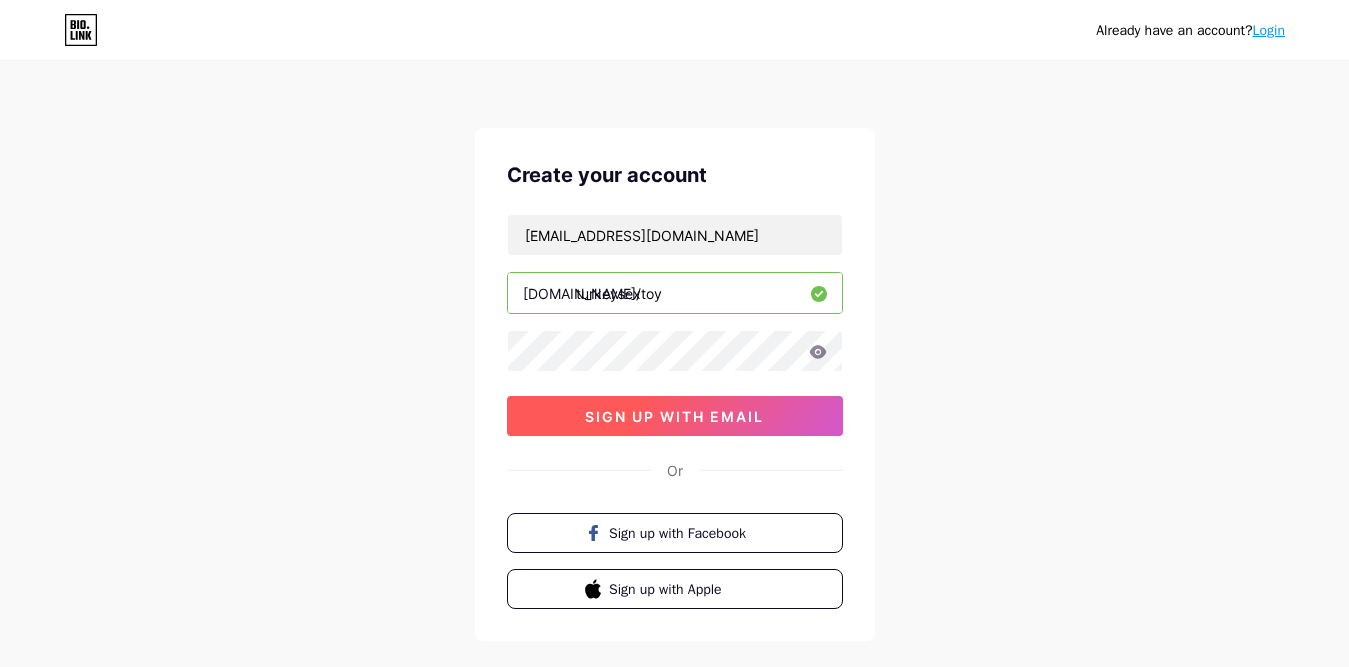 click on "sign up with email" at bounding box center (674, 416) 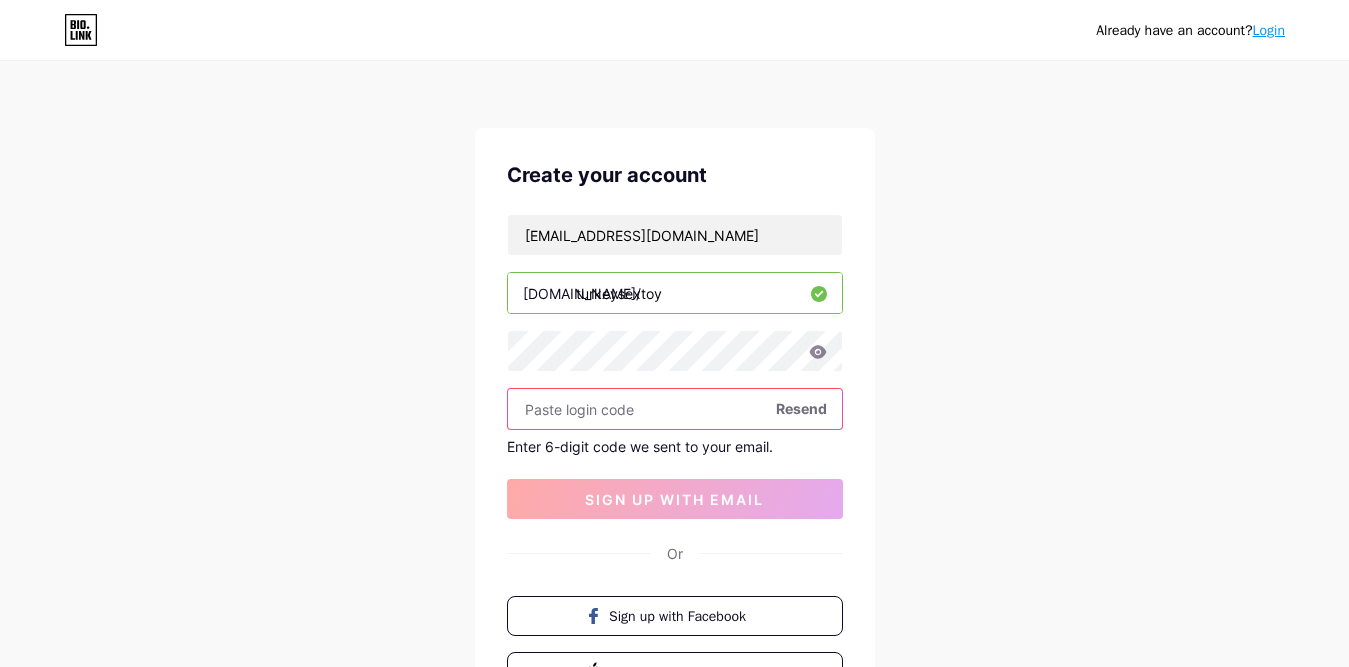 paste on "771515" 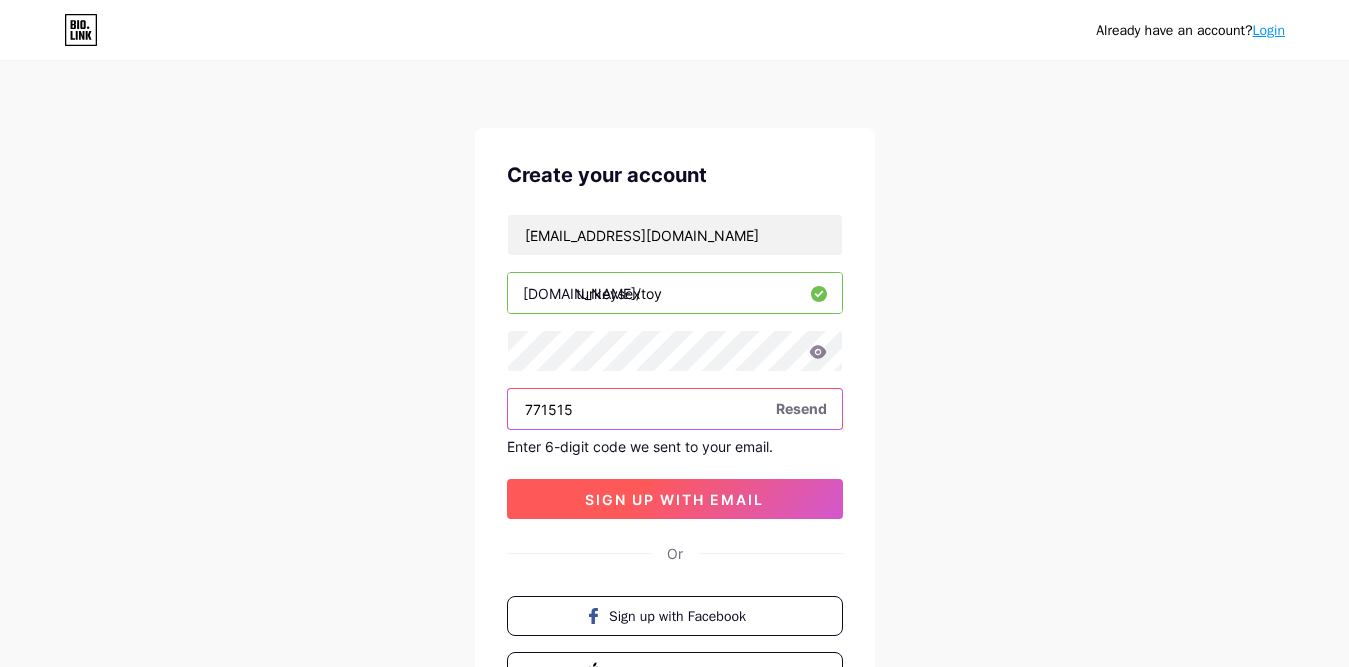 type on "771515" 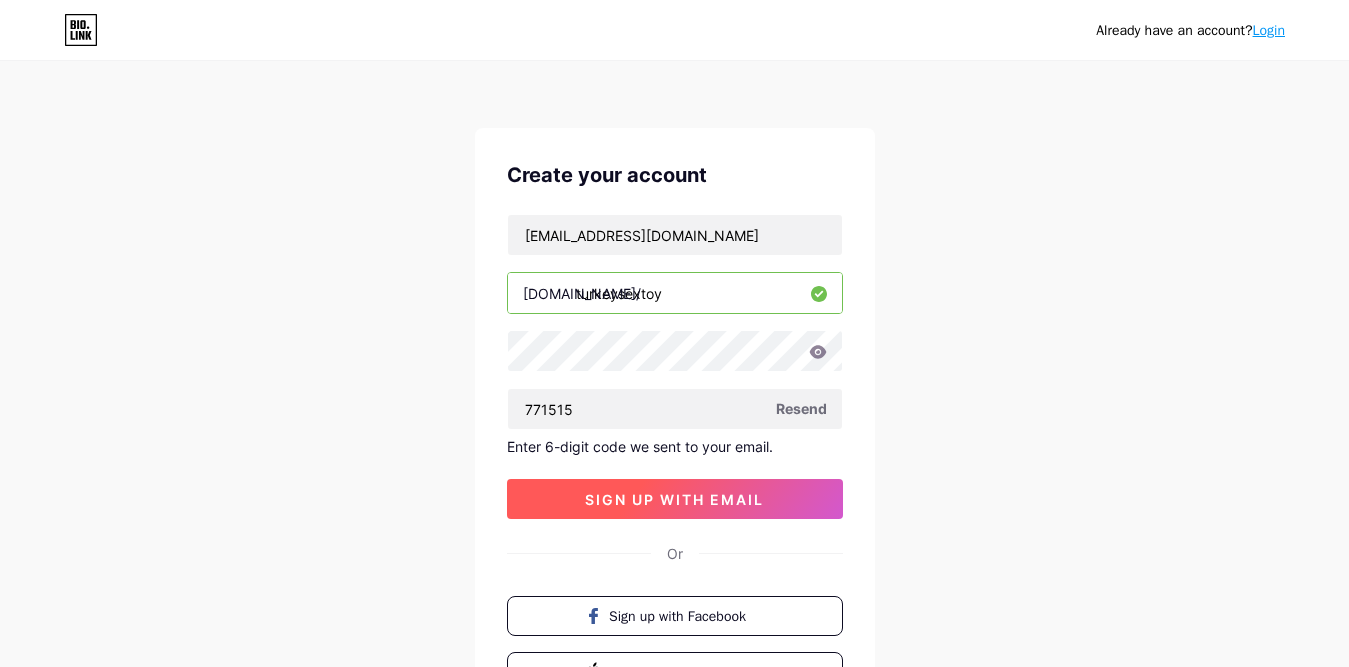 click on "sign up with email" at bounding box center (674, 499) 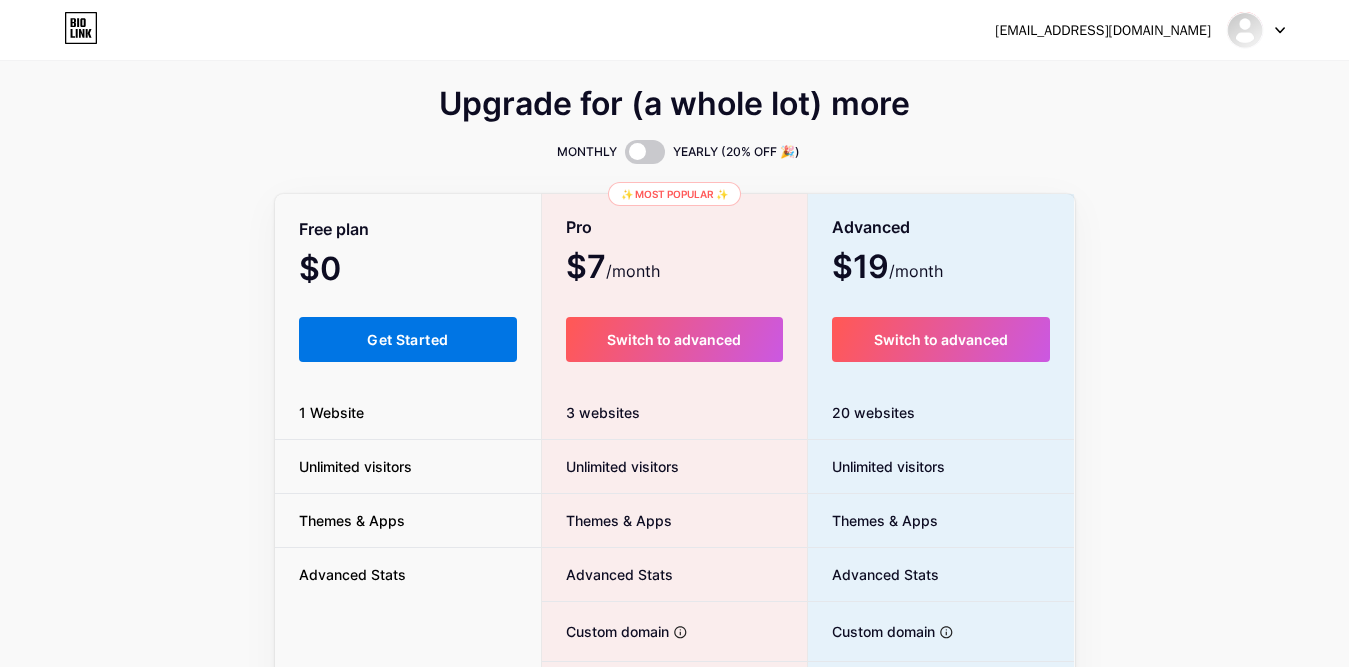 click on "Get Started" at bounding box center (408, 339) 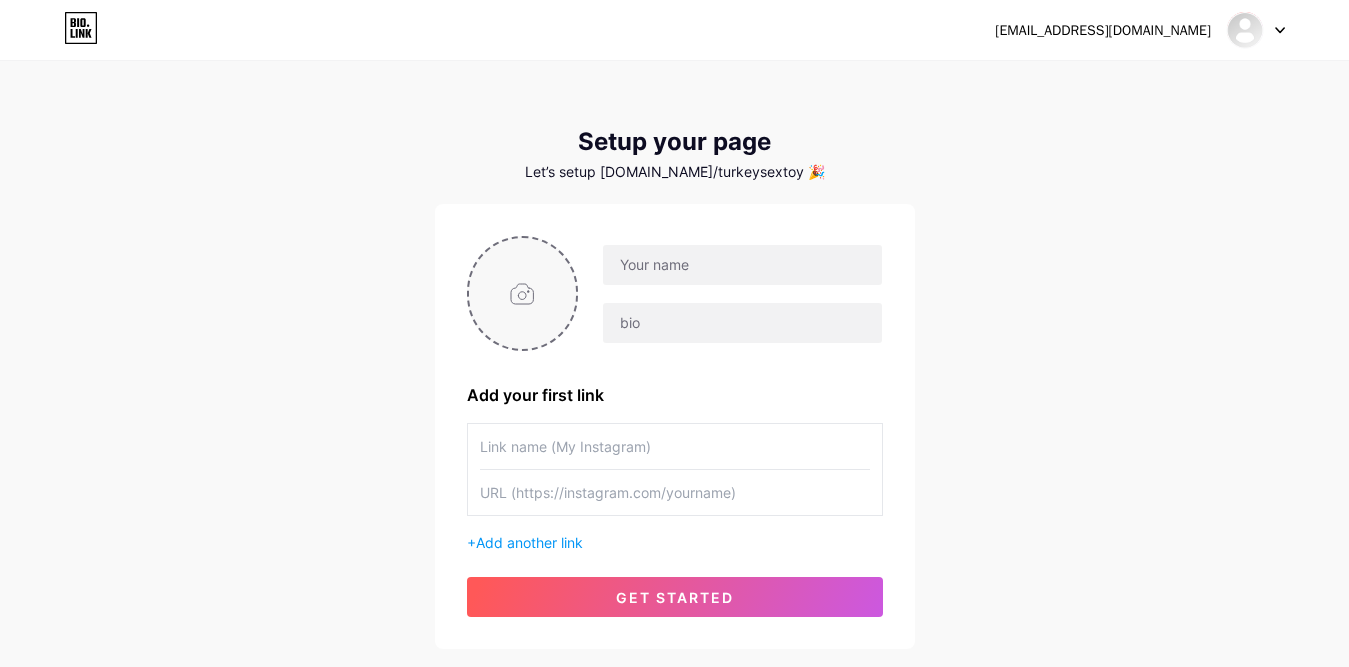 click at bounding box center [523, 293] 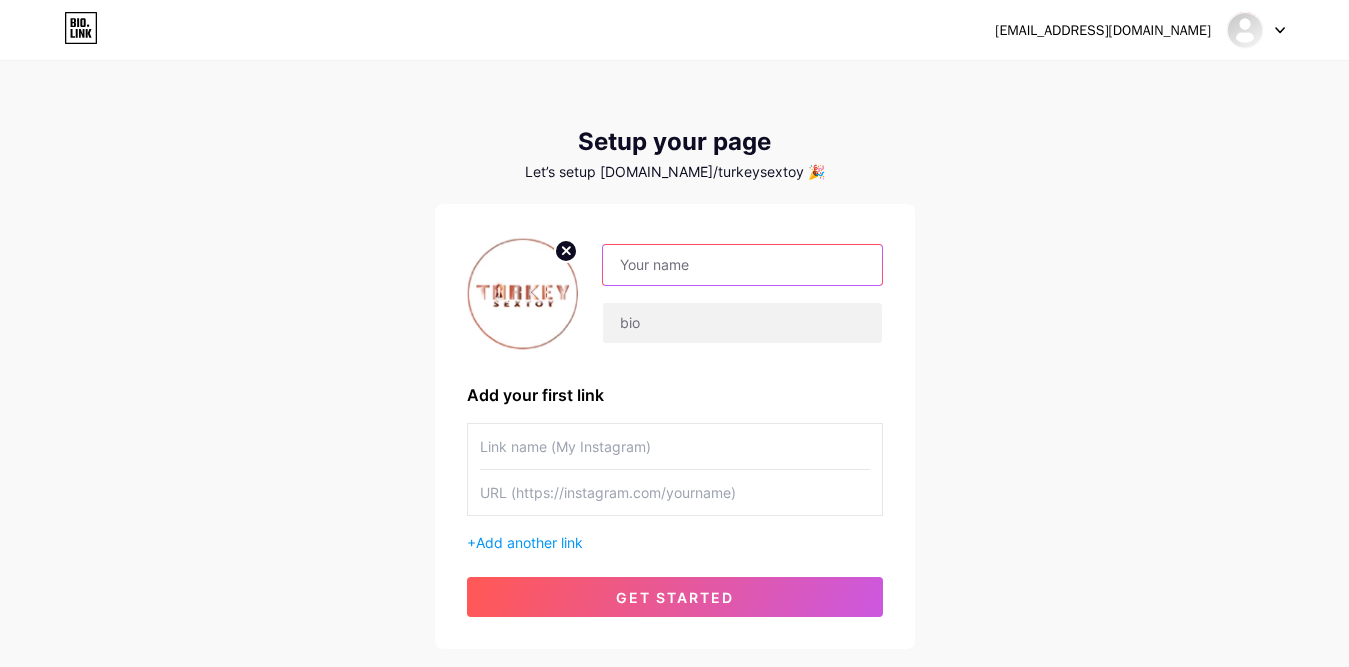 click at bounding box center [742, 265] 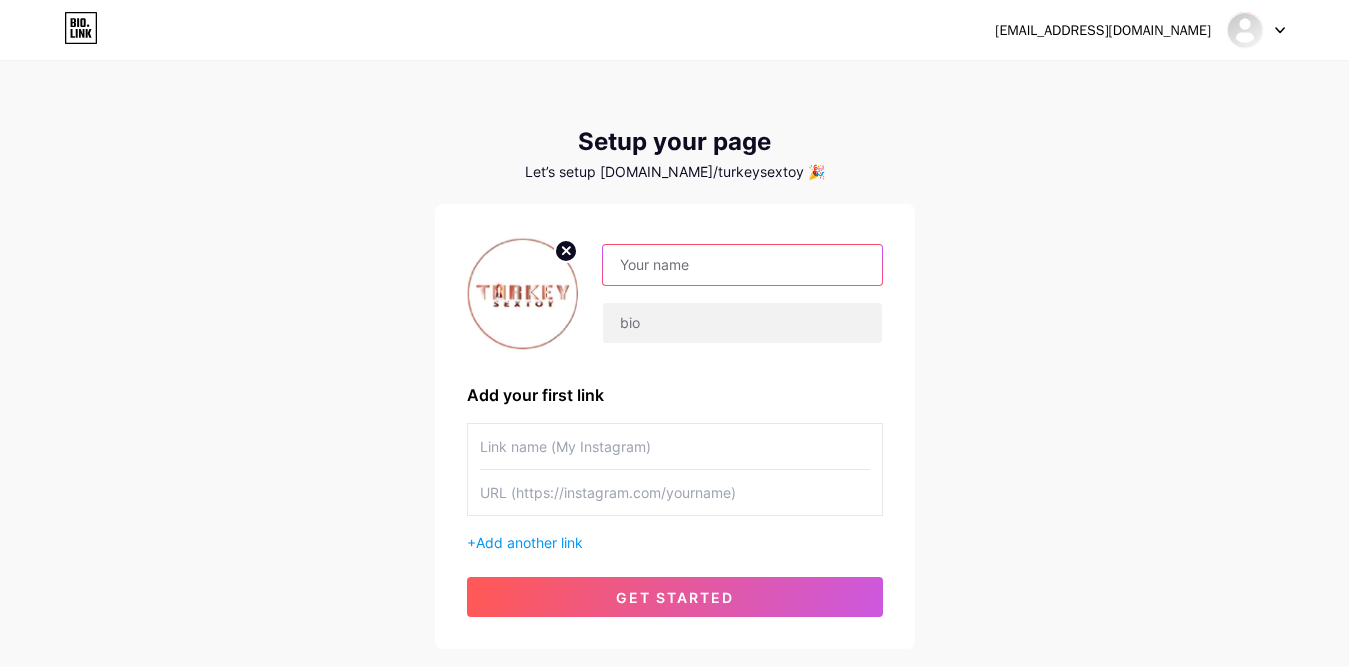paste on "Best Affordable Sex Toys Store in [GEOGRAPHIC_DATA] for Men, Women & Couples | [DOMAIN_NAME]" 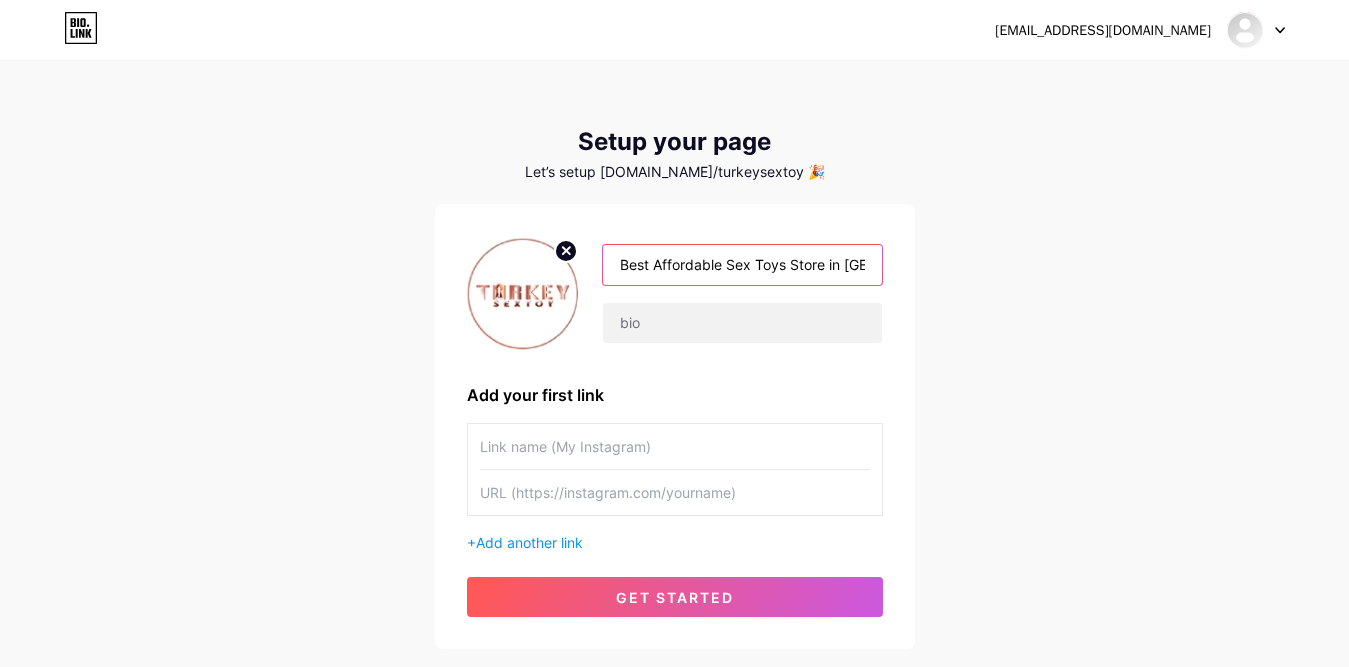scroll, scrollTop: 0, scrollLeft: 341, axis: horizontal 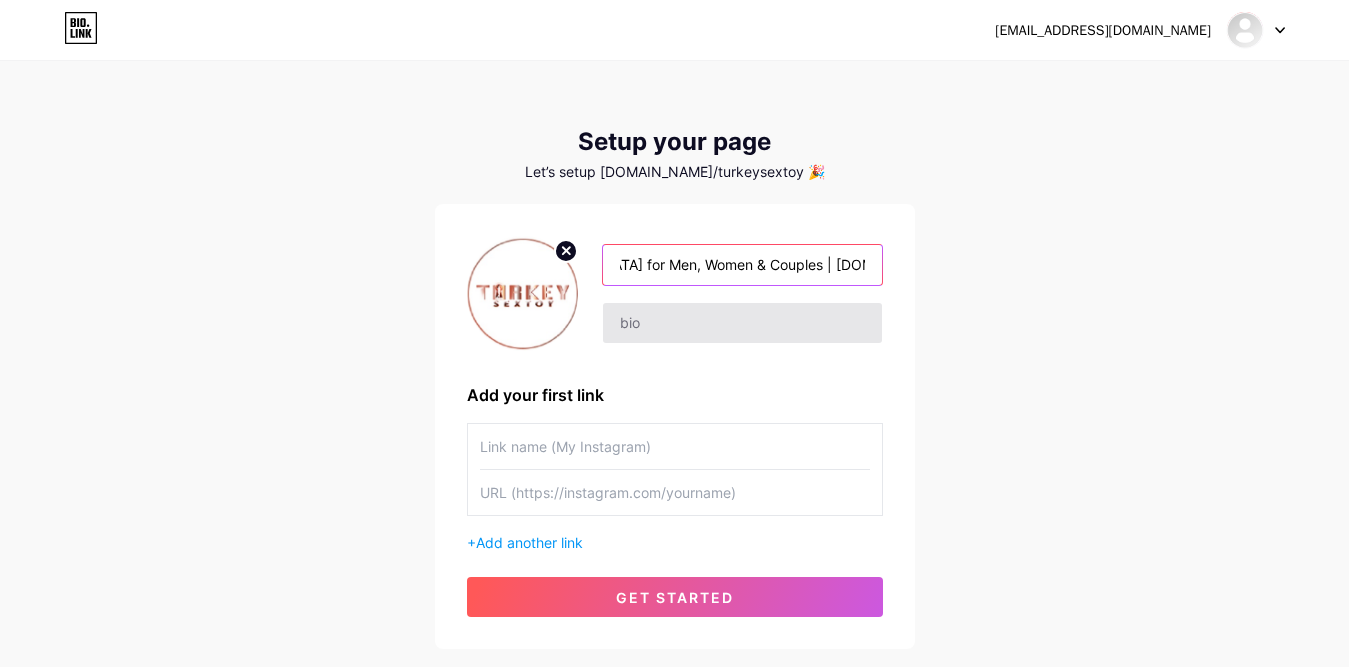 type on "Best Affordable Sex Toys Store in [GEOGRAPHIC_DATA] for Men, Women & Couples | [DOMAIN_NAME]" 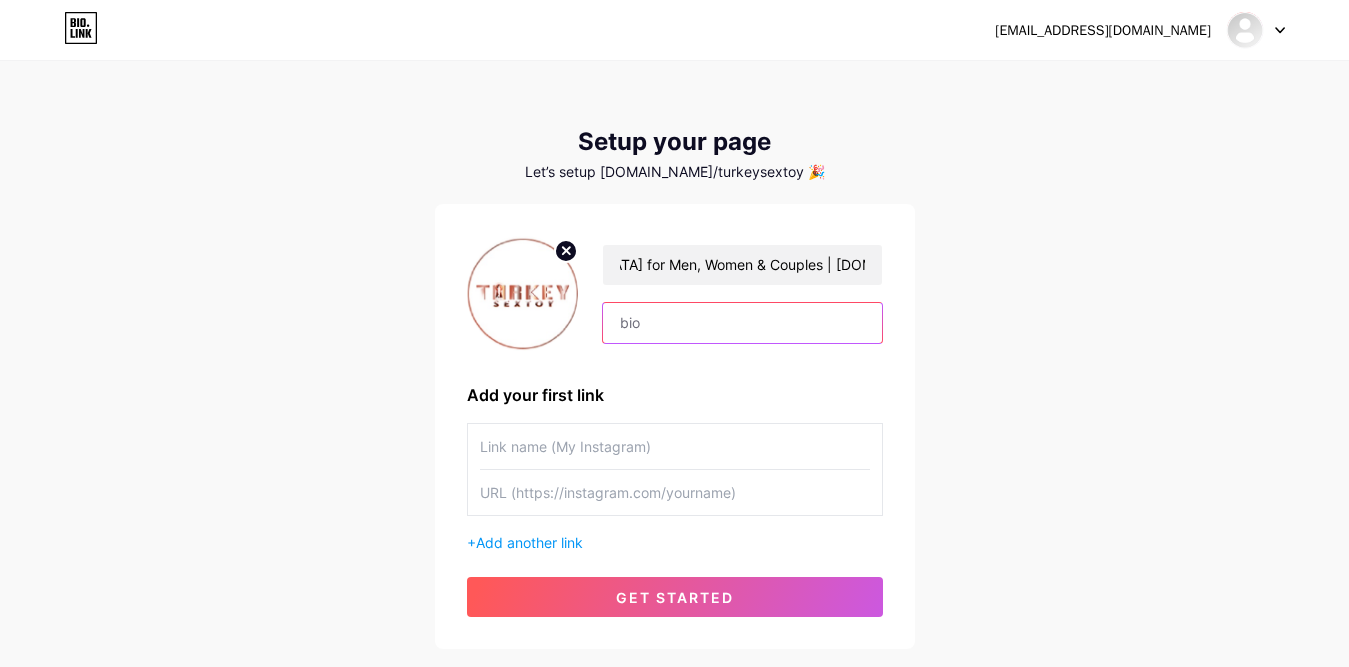 scroll, scrollTop: 0, scrollLeft: 0, axis: both 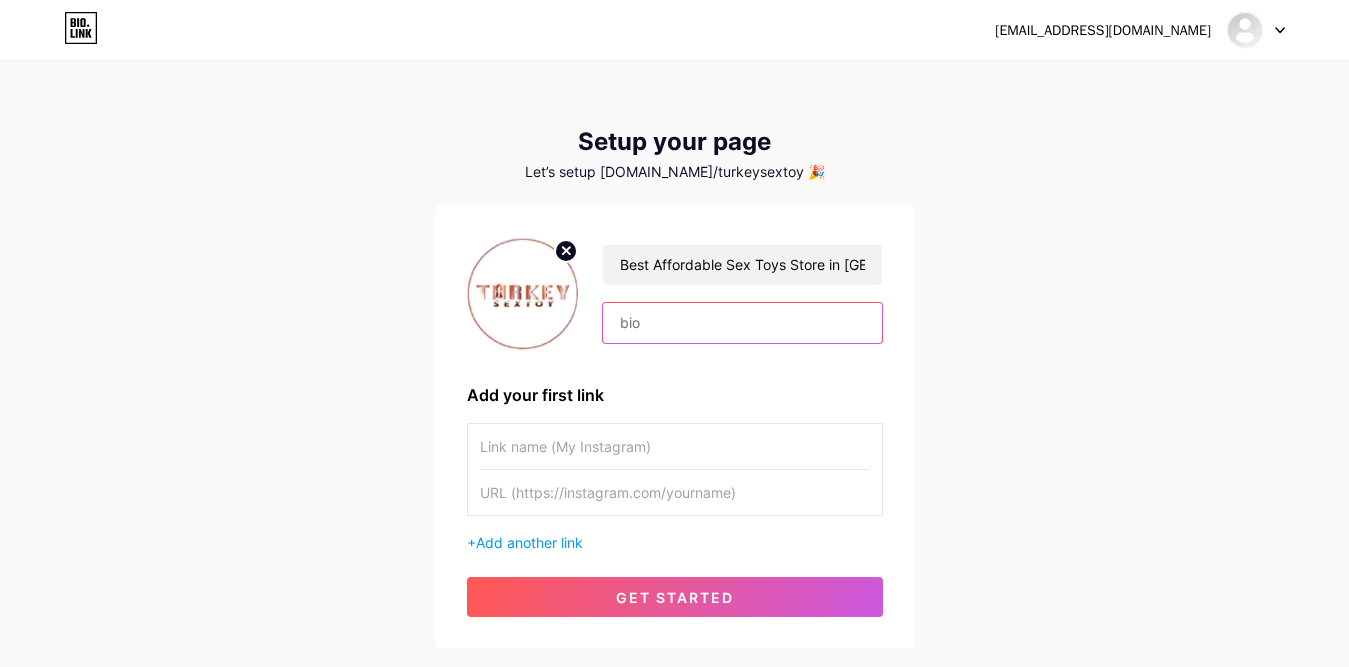 drag, startPoint x: 684, startPoint y: 321, endPoint x: 701, endPoint y: 329, distance: 18.788294 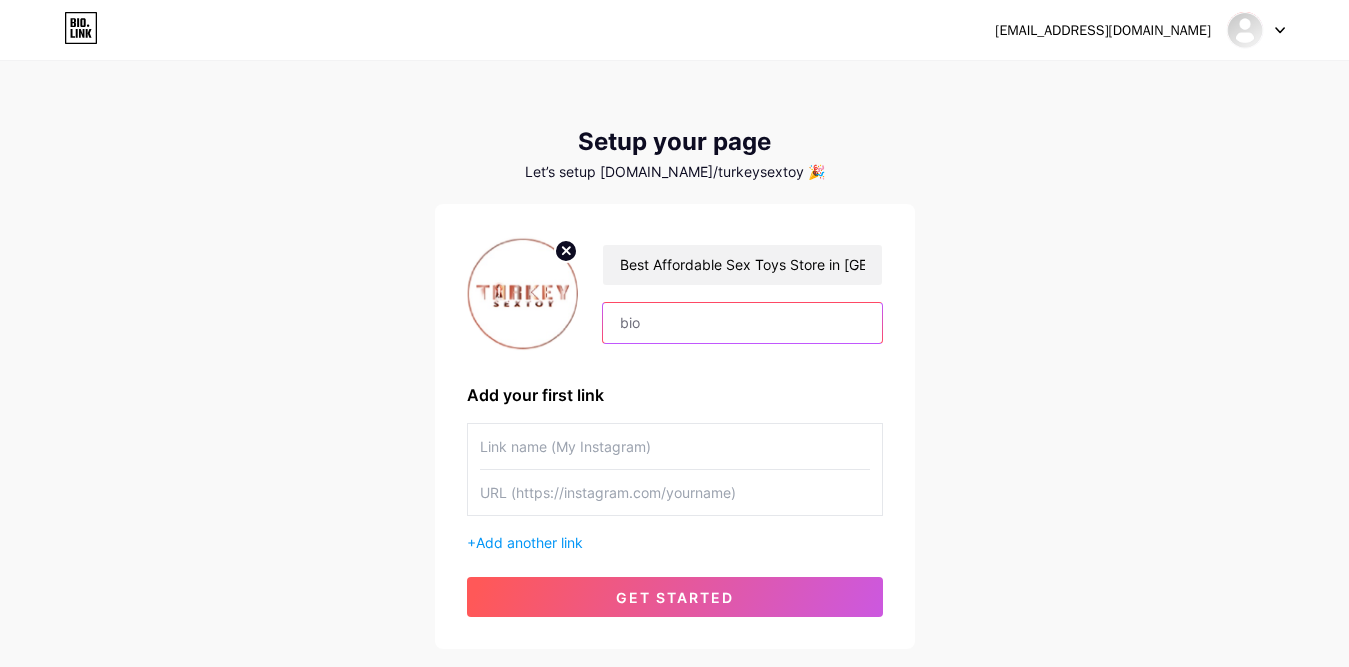 click at bounding box center [742, 323] 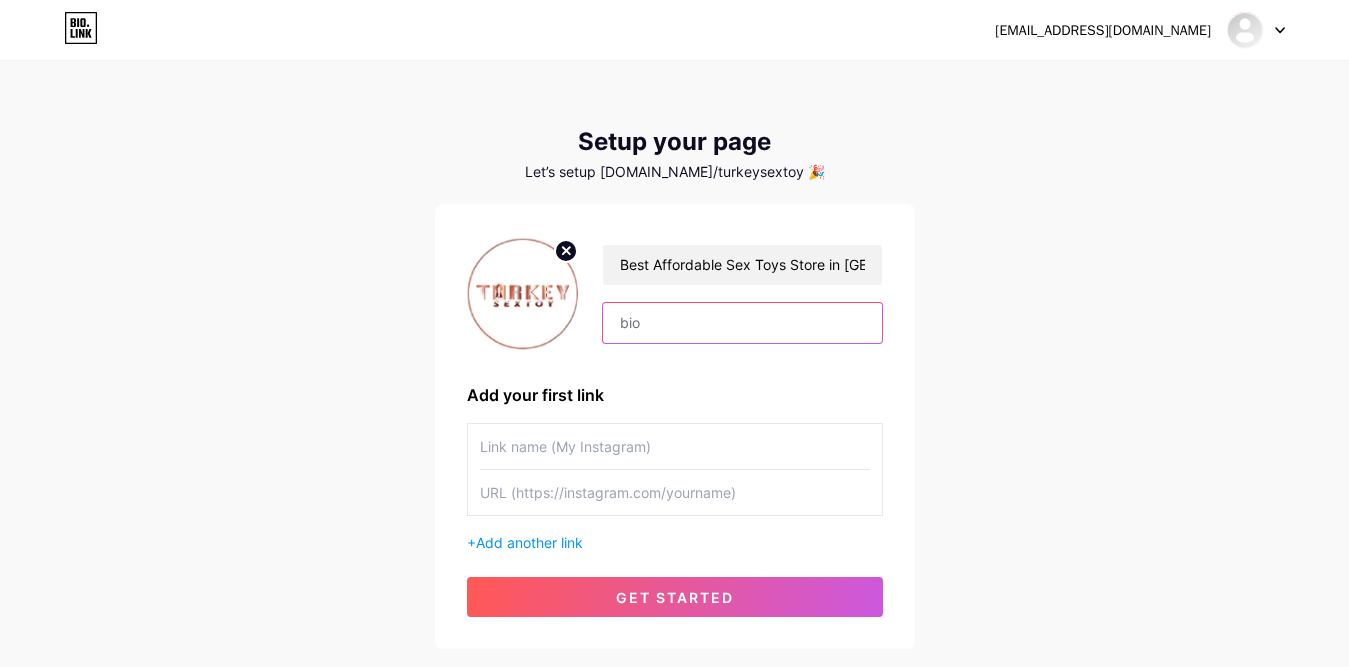 paste on "[DOMAIN_NAME] is top sex toys store in [GEOGRAPHIC_DATA] offering a wide range of safe, high-quality sex toys for men, women, and couples. Enjoy pocket-friendly prices and discreet shopping. Contact via WhatsApp: [PHONE_NUMBER] for easy orders and privacy." 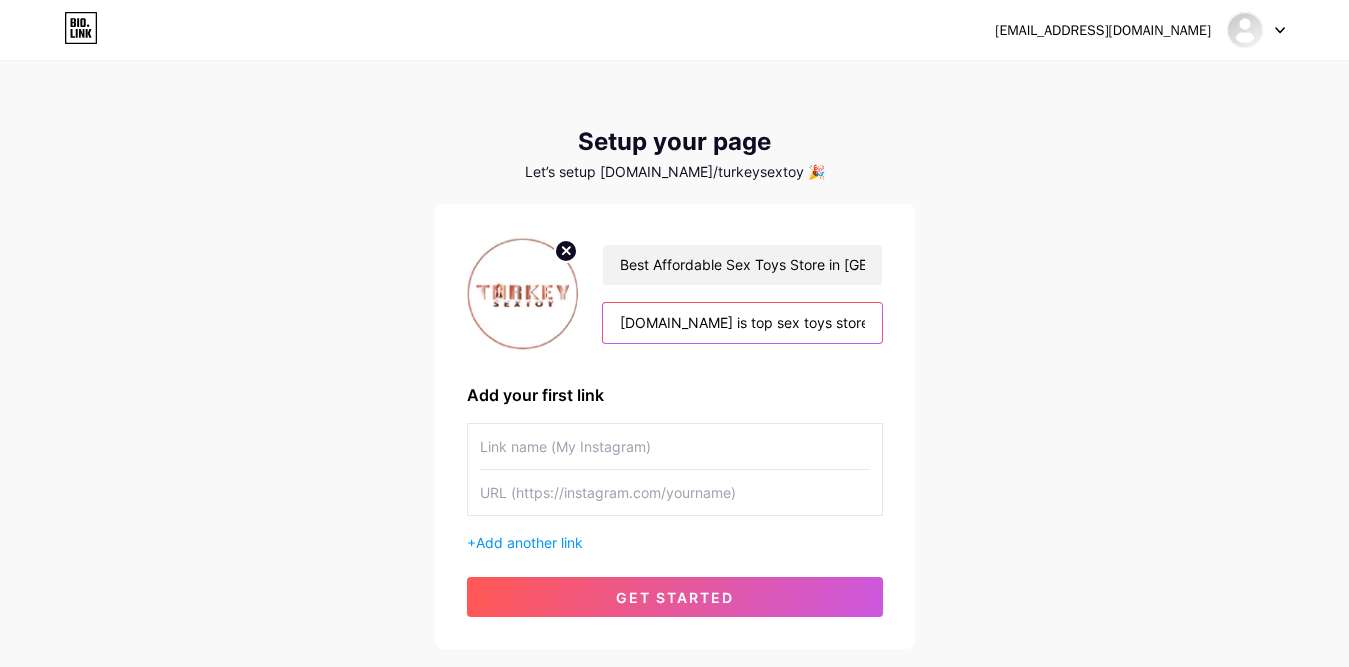 scroll, scrollTop: 0, scrollLeft: 1409, axis: horizontal 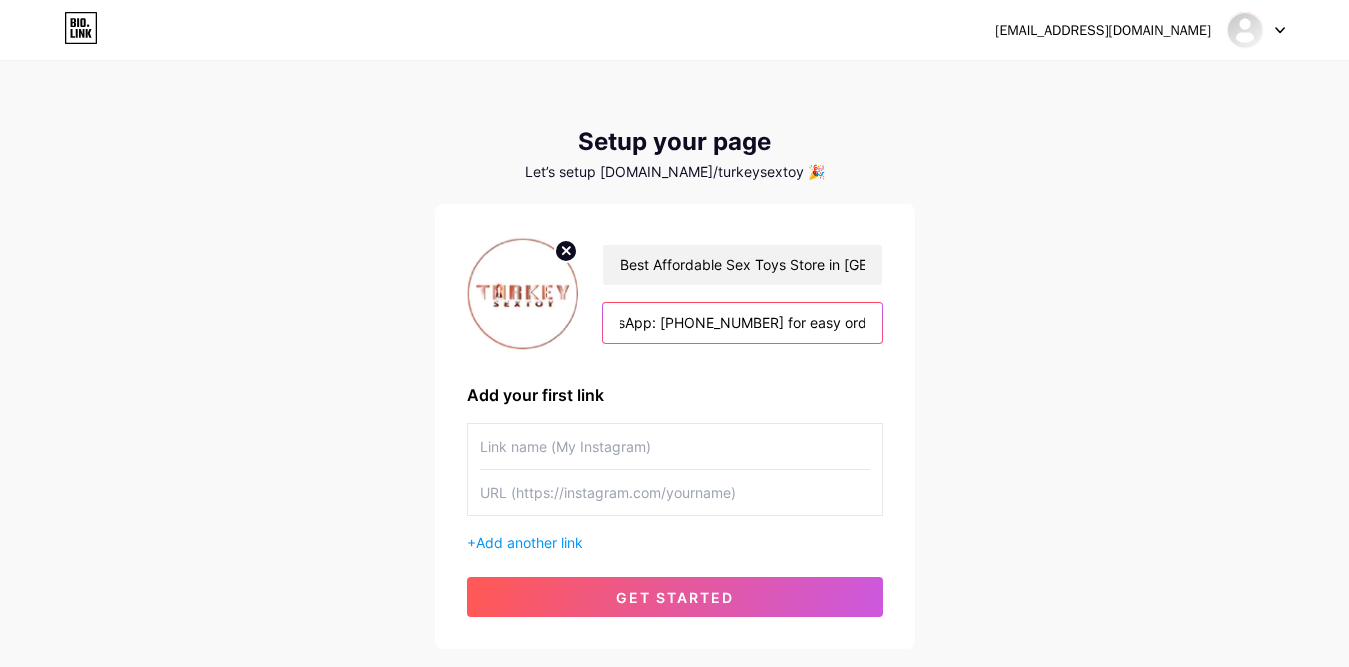 type on "[DOMAIN_NAME] is top sex toys store in [GEOGRAPHIC_DATA] offering a wide range of safe, high-quality sex toys for men, women, and couples. Enjoy pocket-friendly prices and discreet shopping. Contact via WhatsApp: [PHONE_NUMBER] for easy orders and privacy." 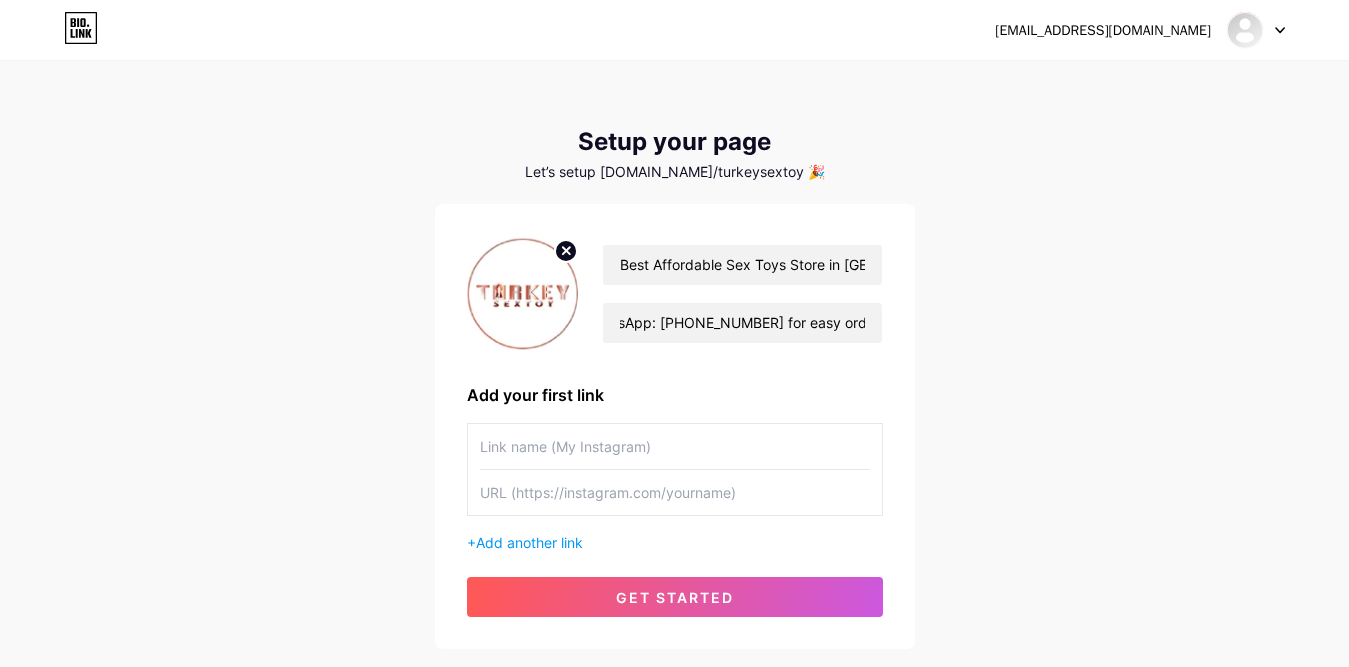 scroll, scrollTop: 0, scrollLeft: 0, axis: both 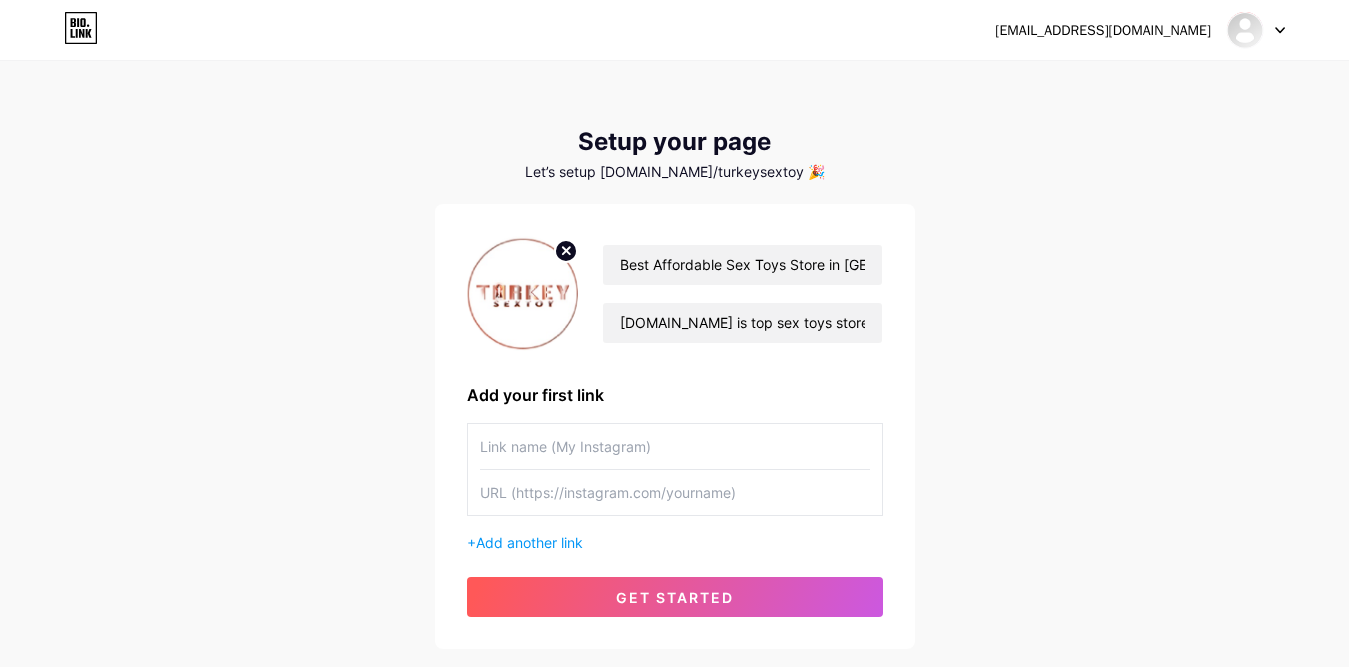 click at bounding box center (675, 446) 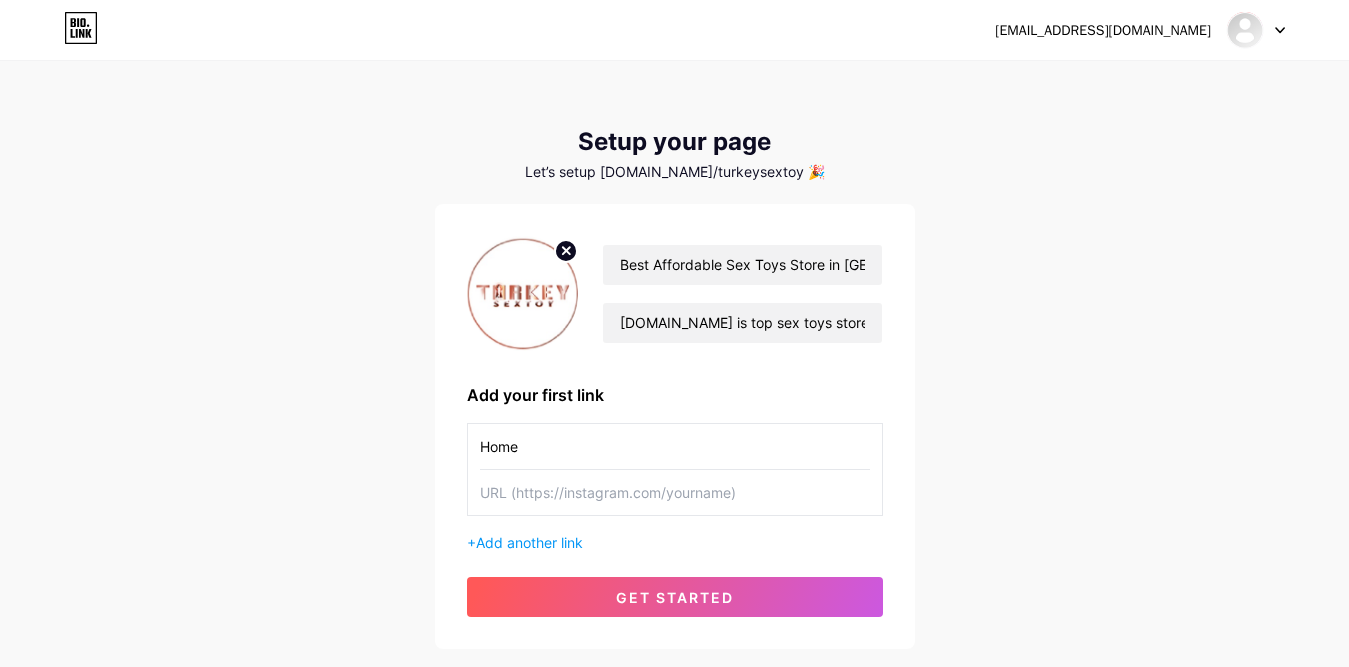 type on "Home" 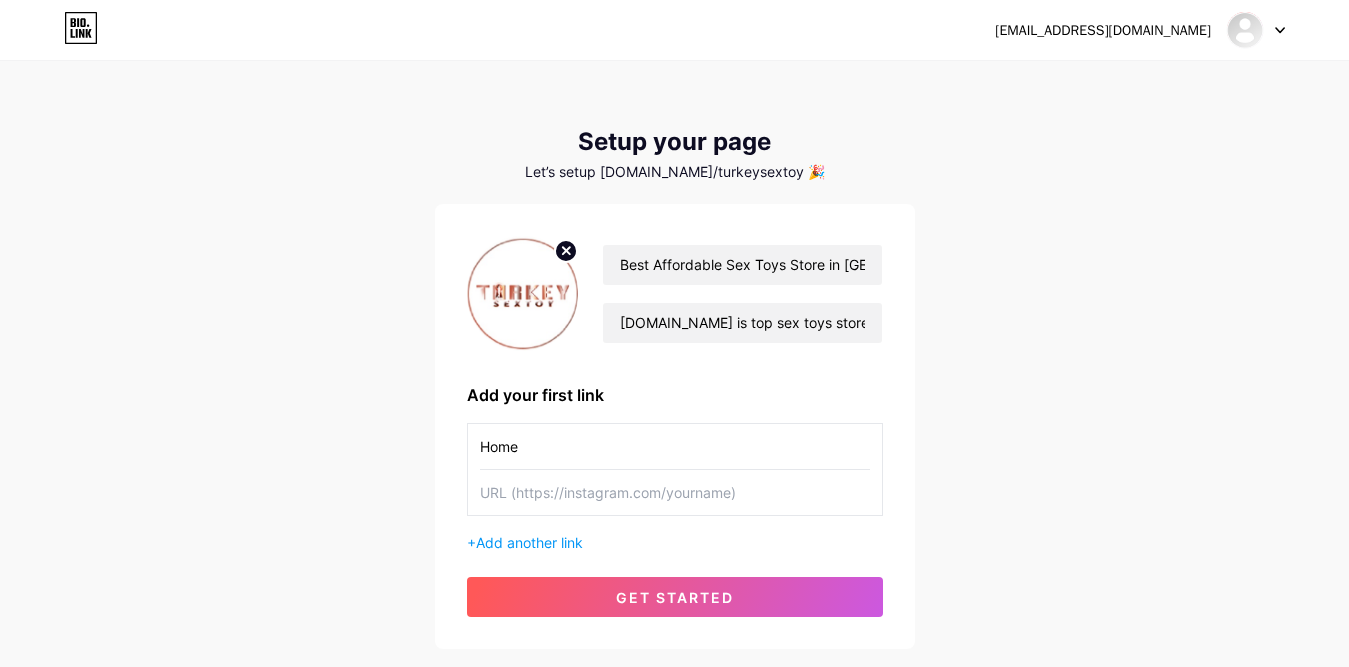 paste on "[URL][DOMAIN_NAME]" 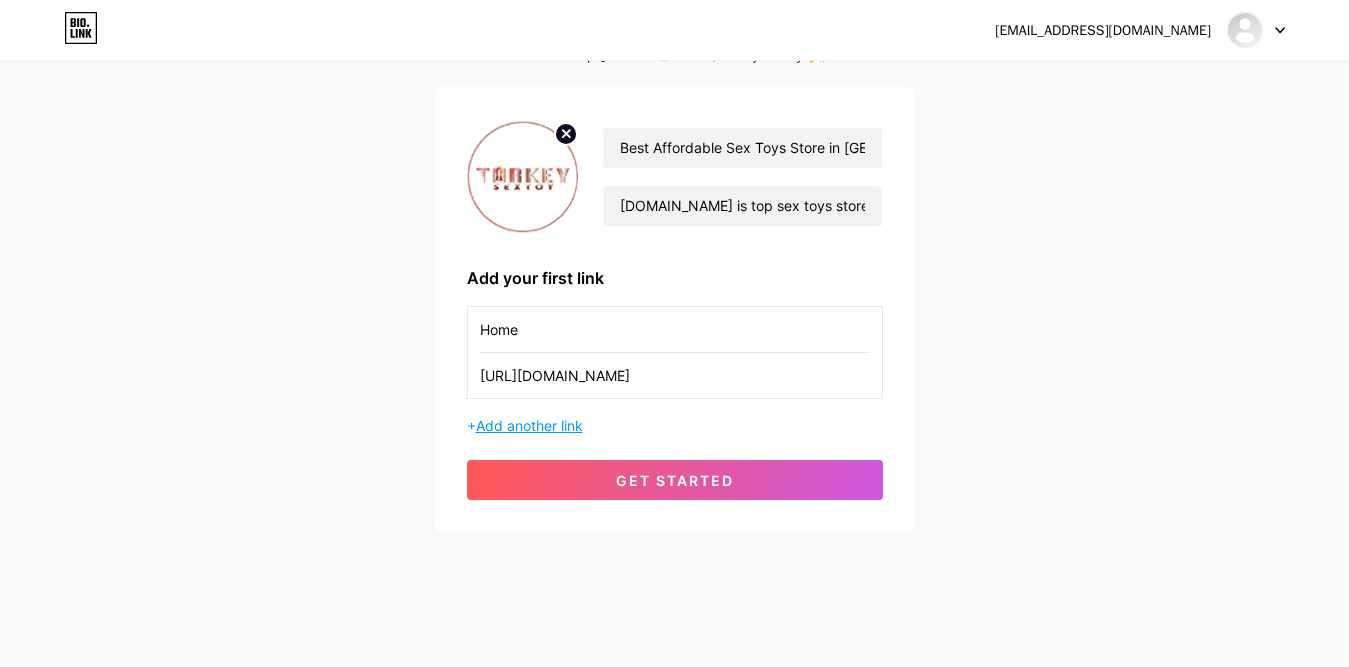 scroll, scrollTop: 126, scrollLeft: 0, axis: vertical 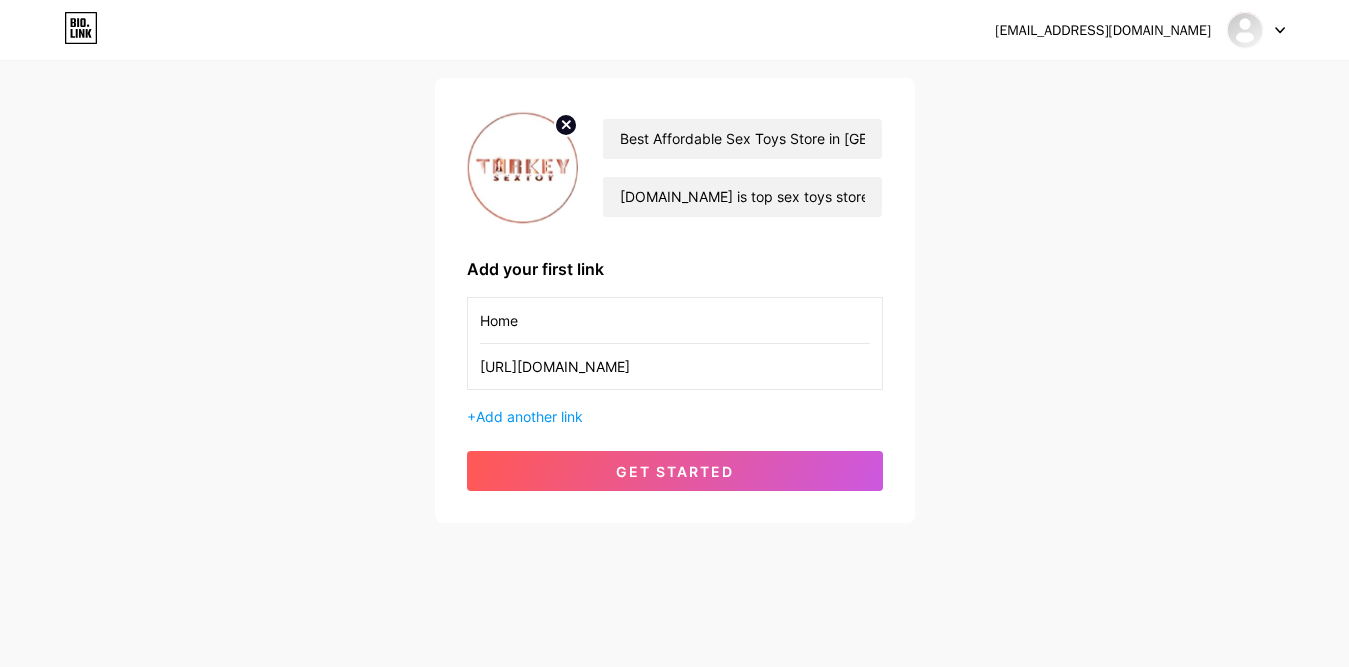 type on "[URL][DOMAIN_NAME]" 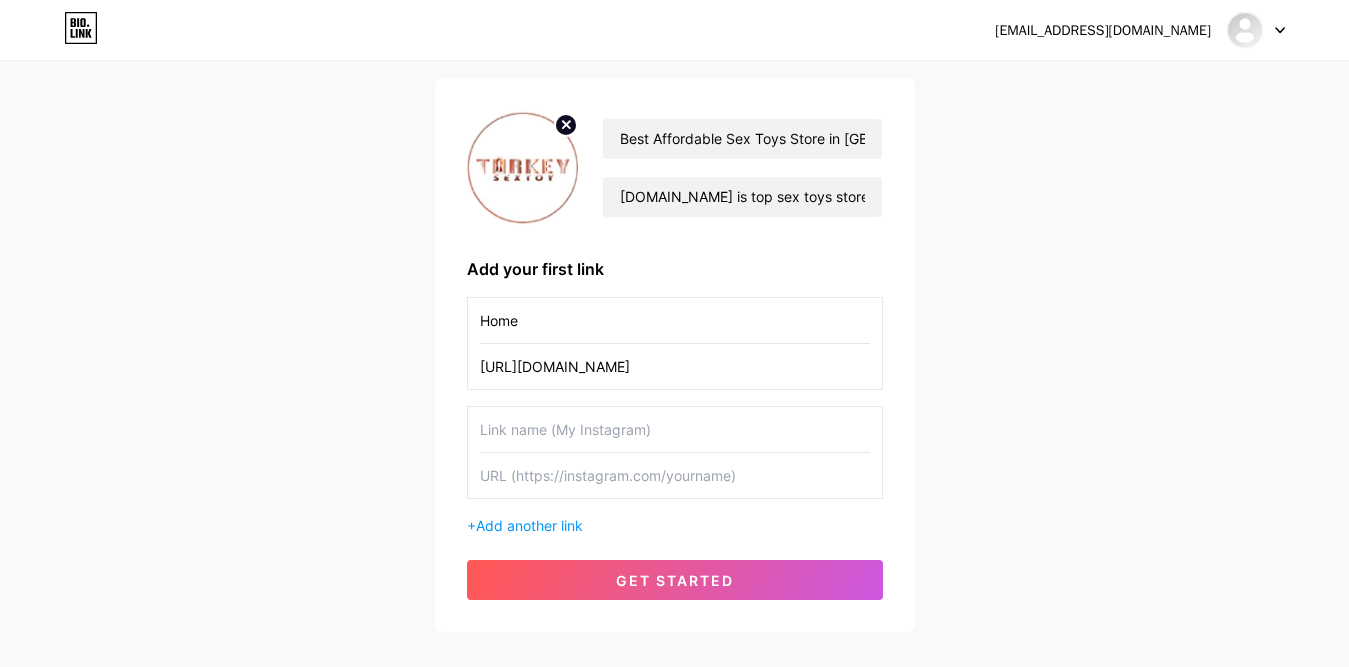 click at bounding box center (675, 429) 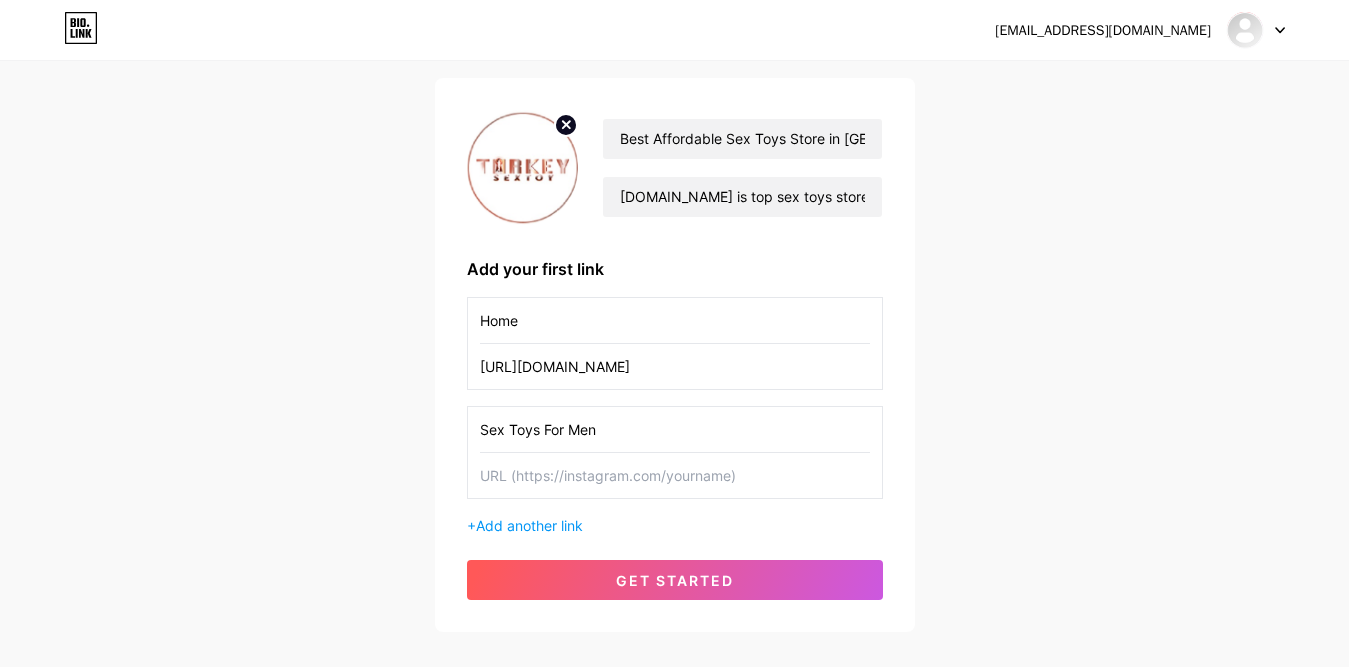 type on "Sex Toys For Men" 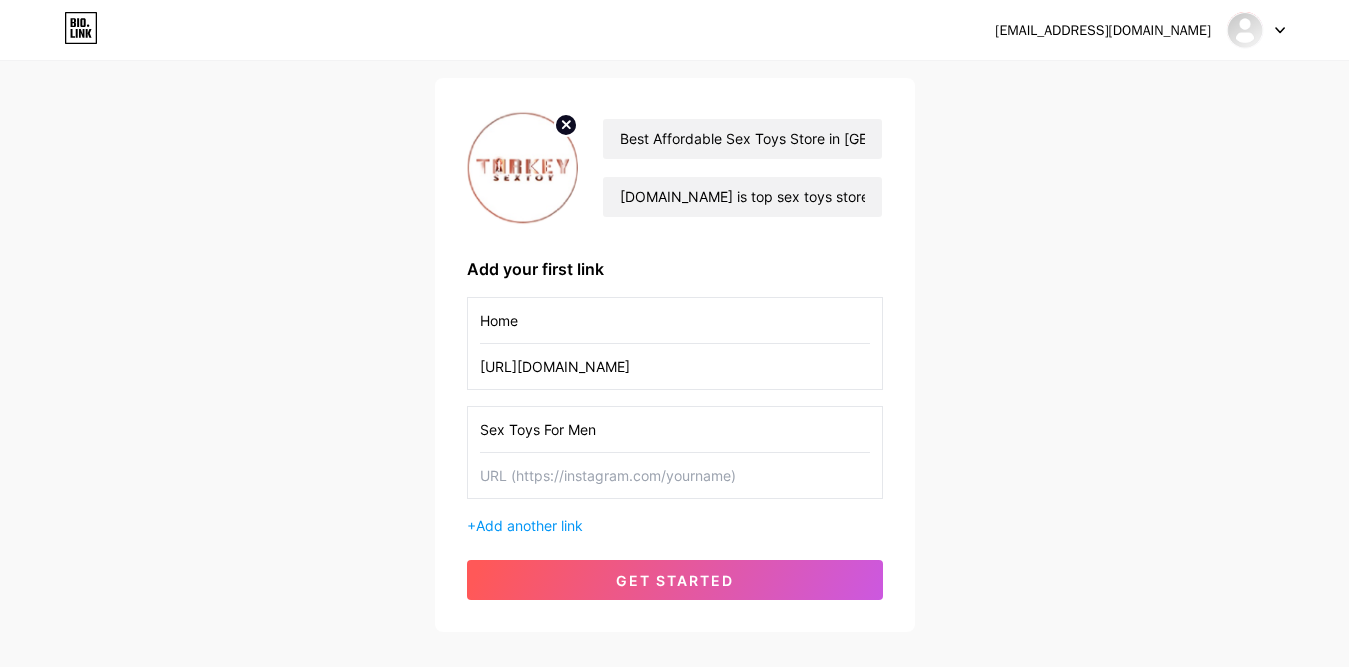 click at bounding box center (675, 475) 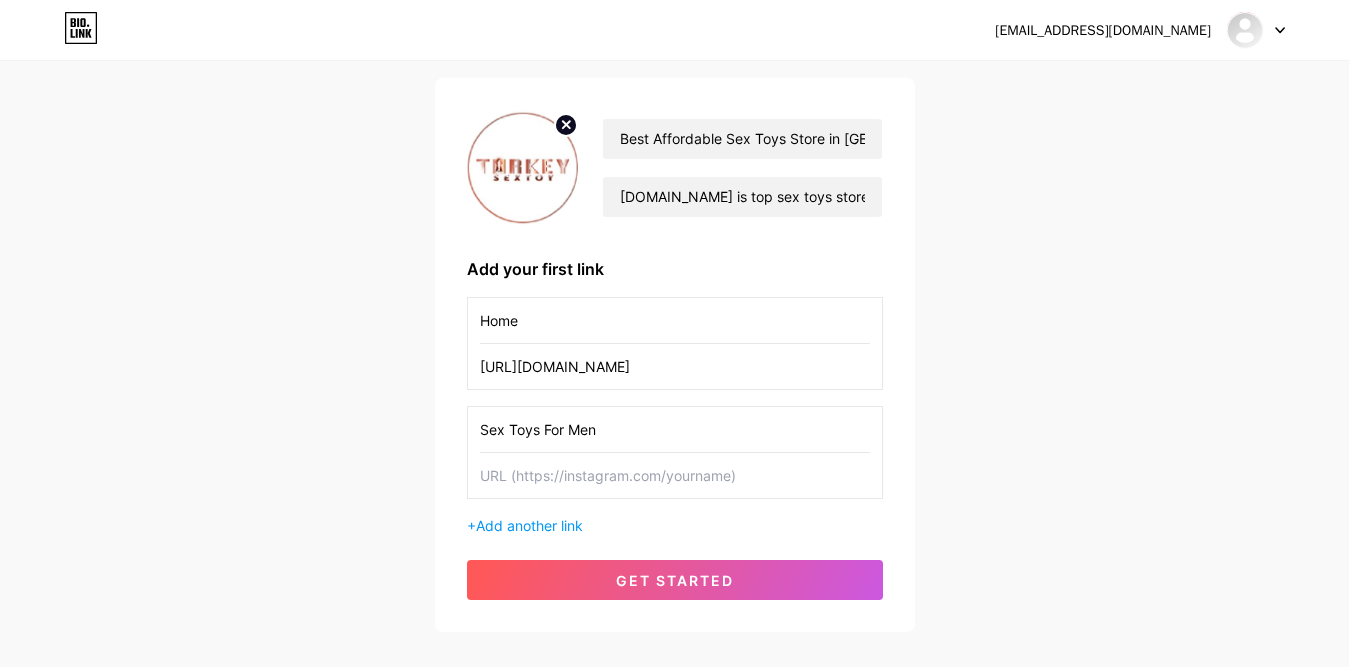 paste on "[URL][DOMAIN_NAME]" 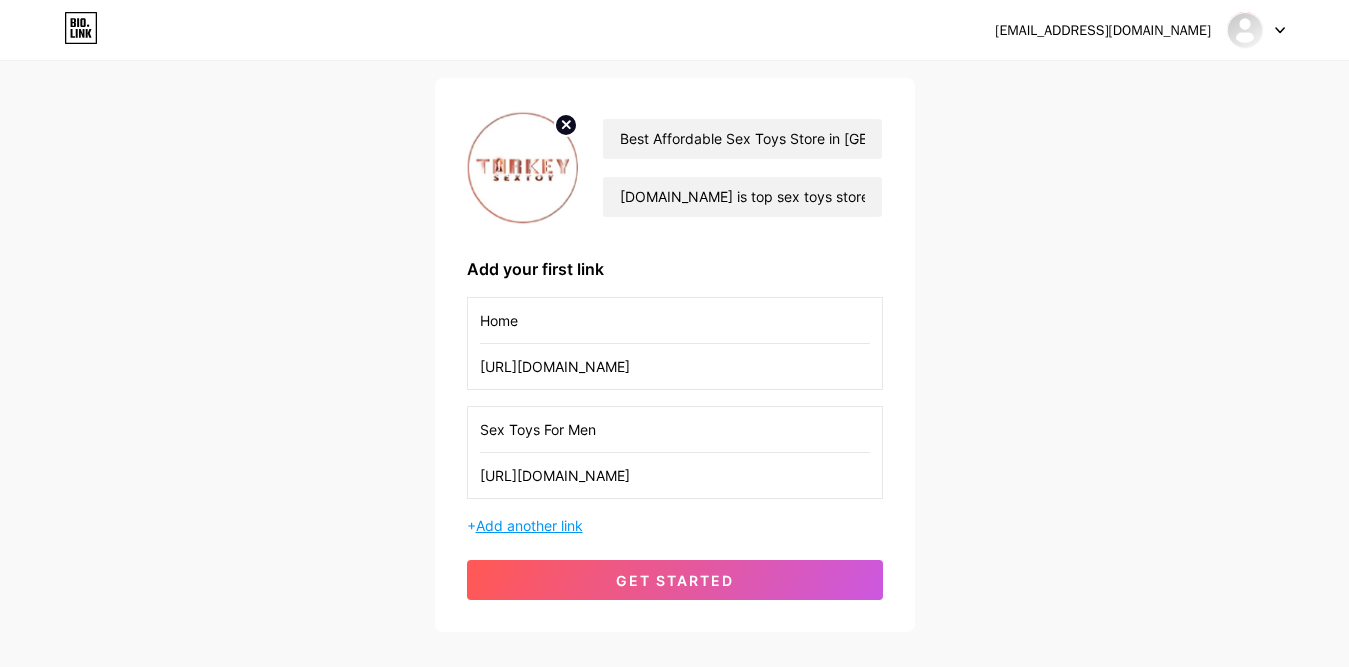 type on "[URL][DOMAIN_NAME]" 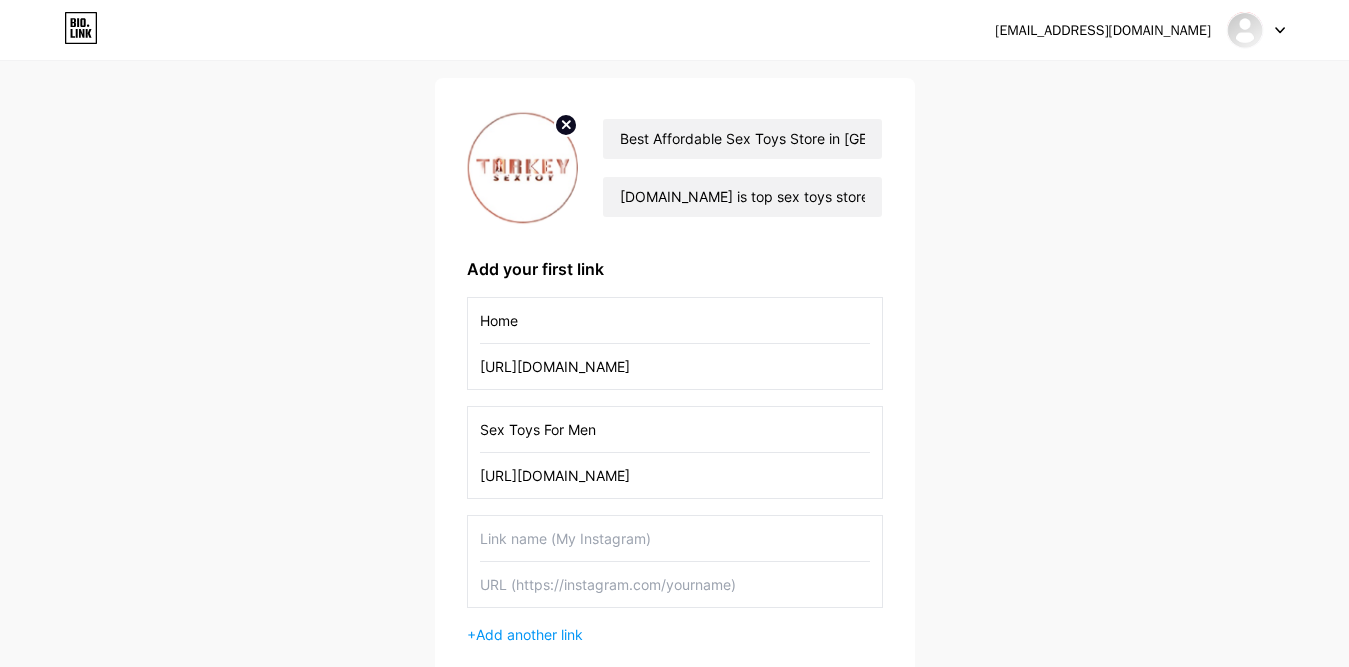 click at bounding box center (675, 538) 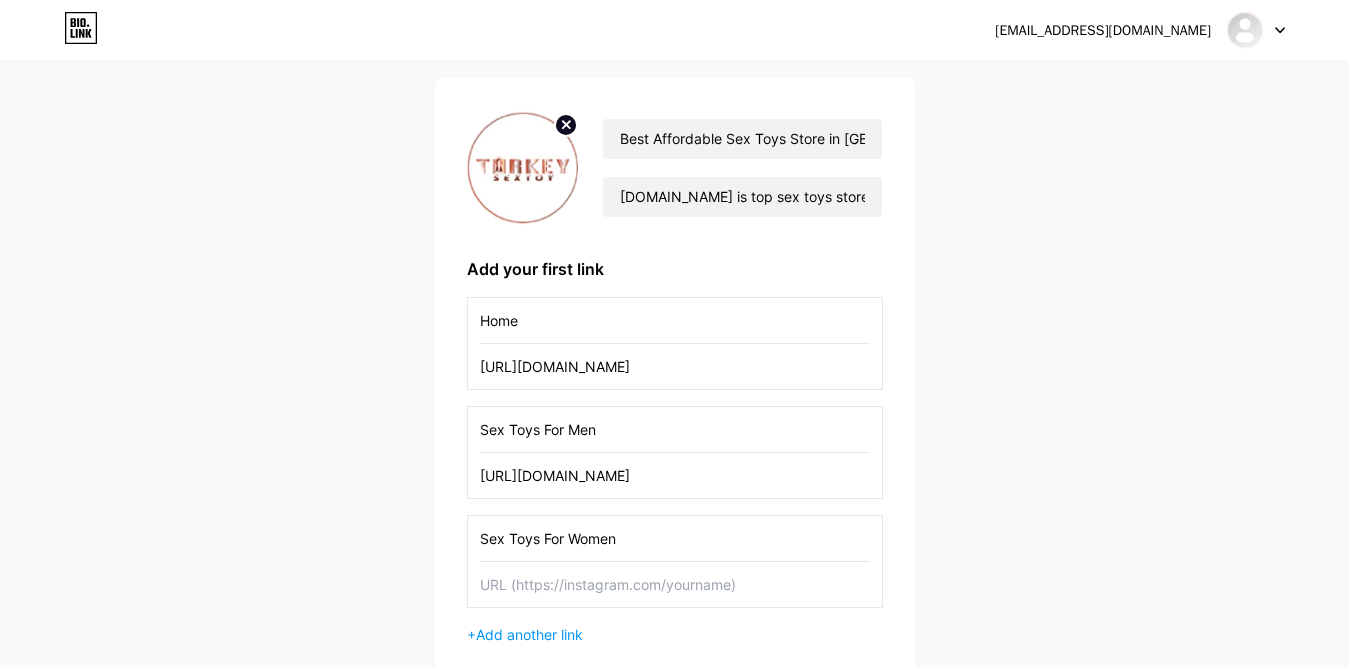 type on "Sex Toys For Women" 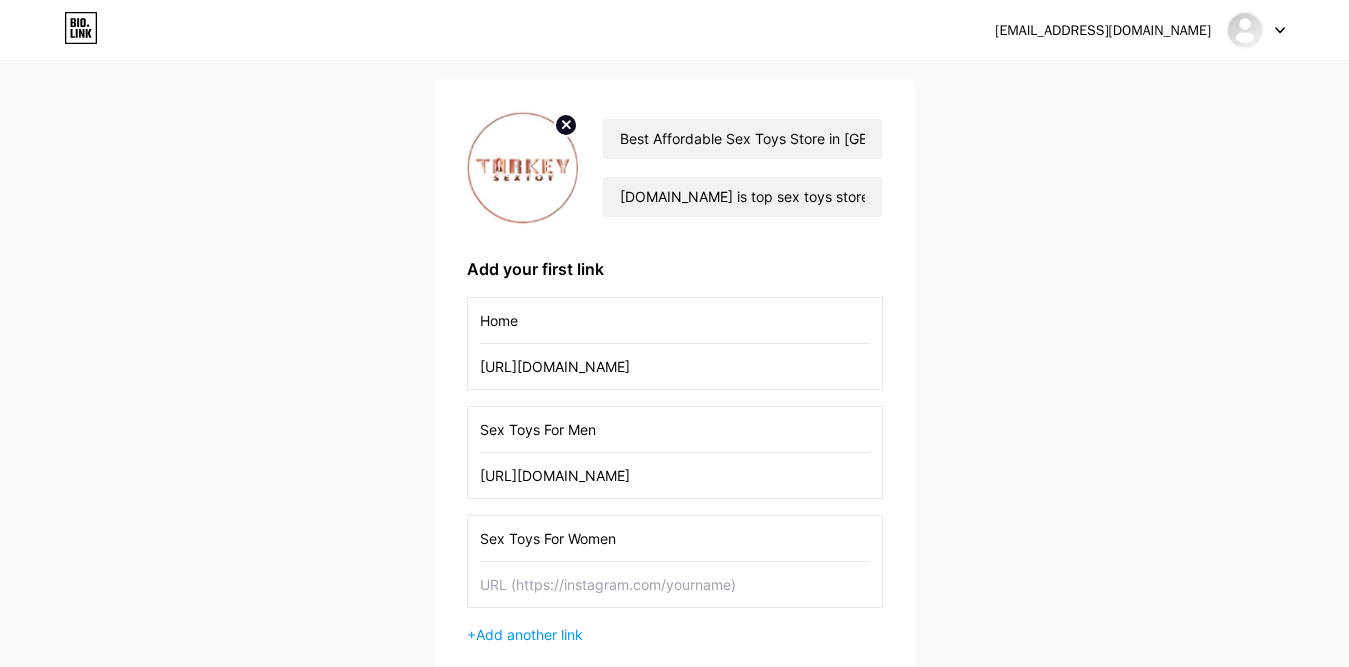 paste on "[URL][DOMAIN_NAME]" 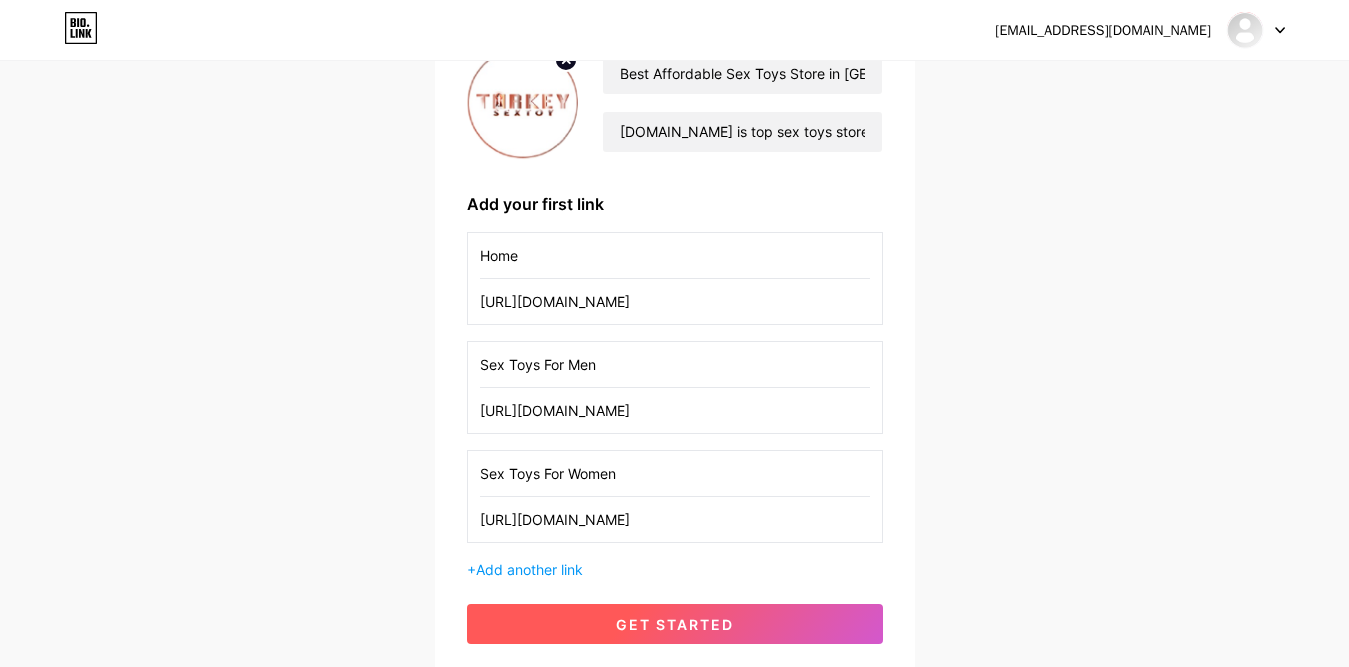 scroll, scrollTop: 226, scrollLeft: 0, axis: vertical 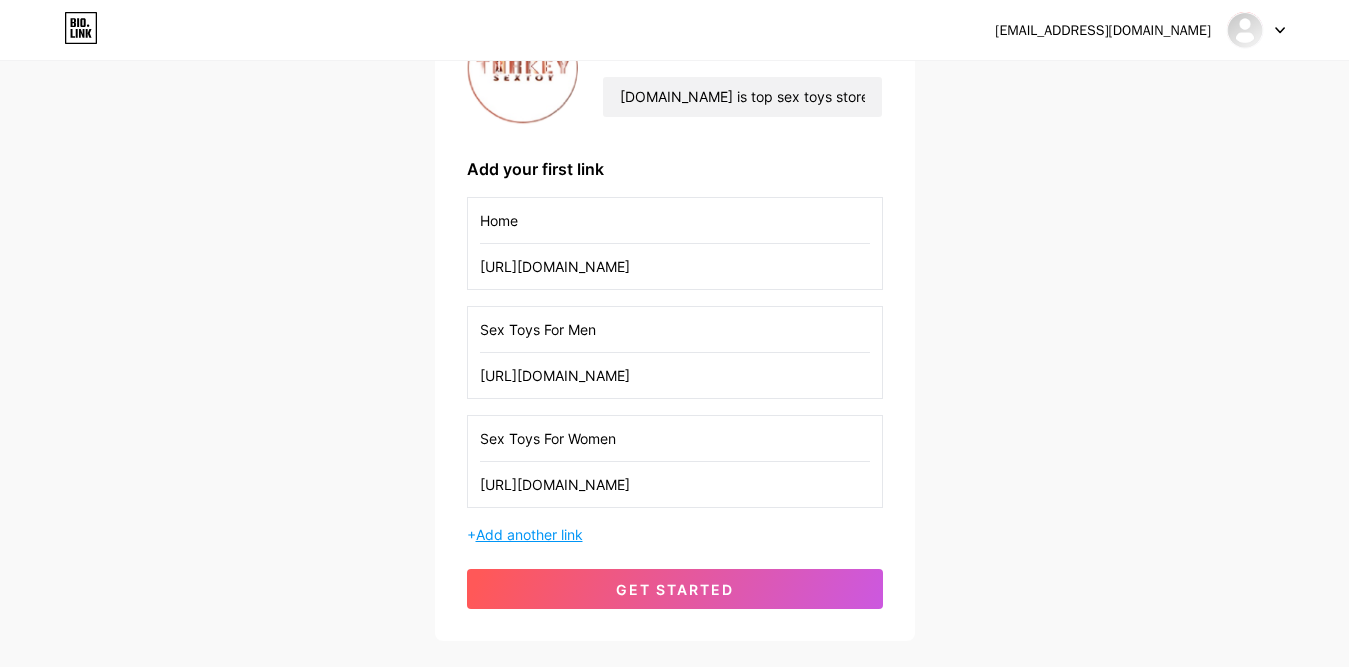 type on "[URL][DOMAIN_NAME]" 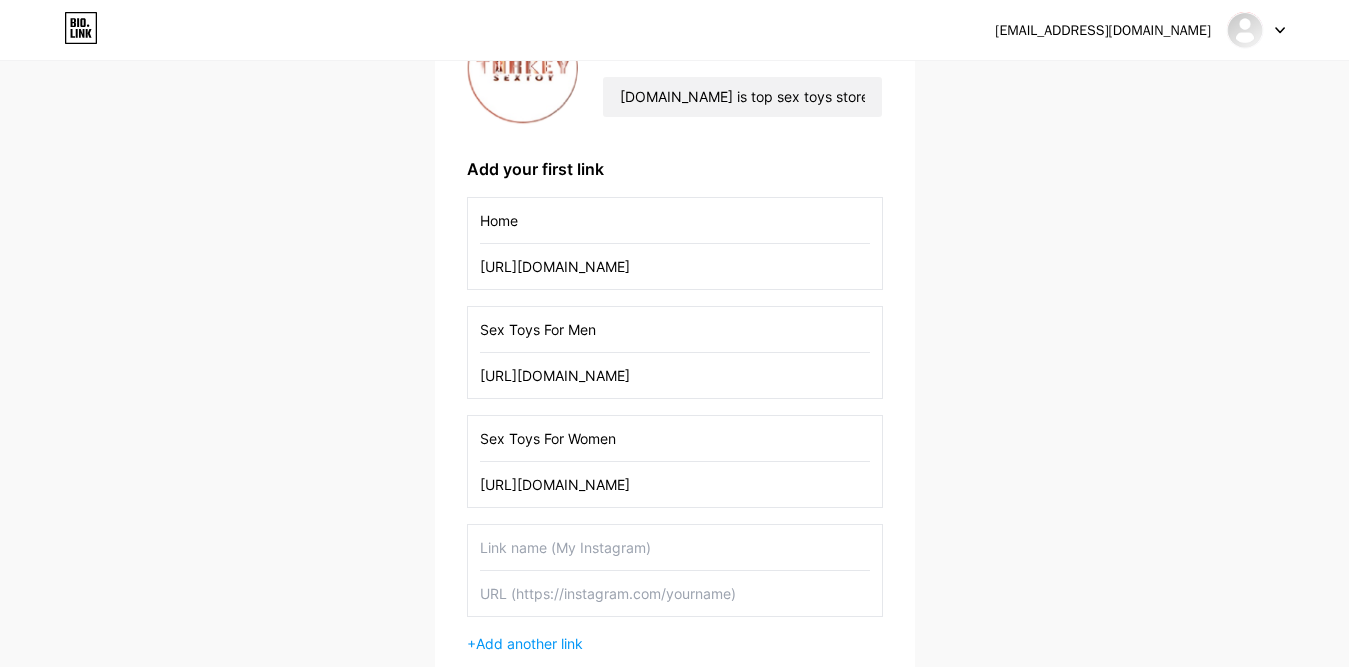 click at bounding box center (675, 547) 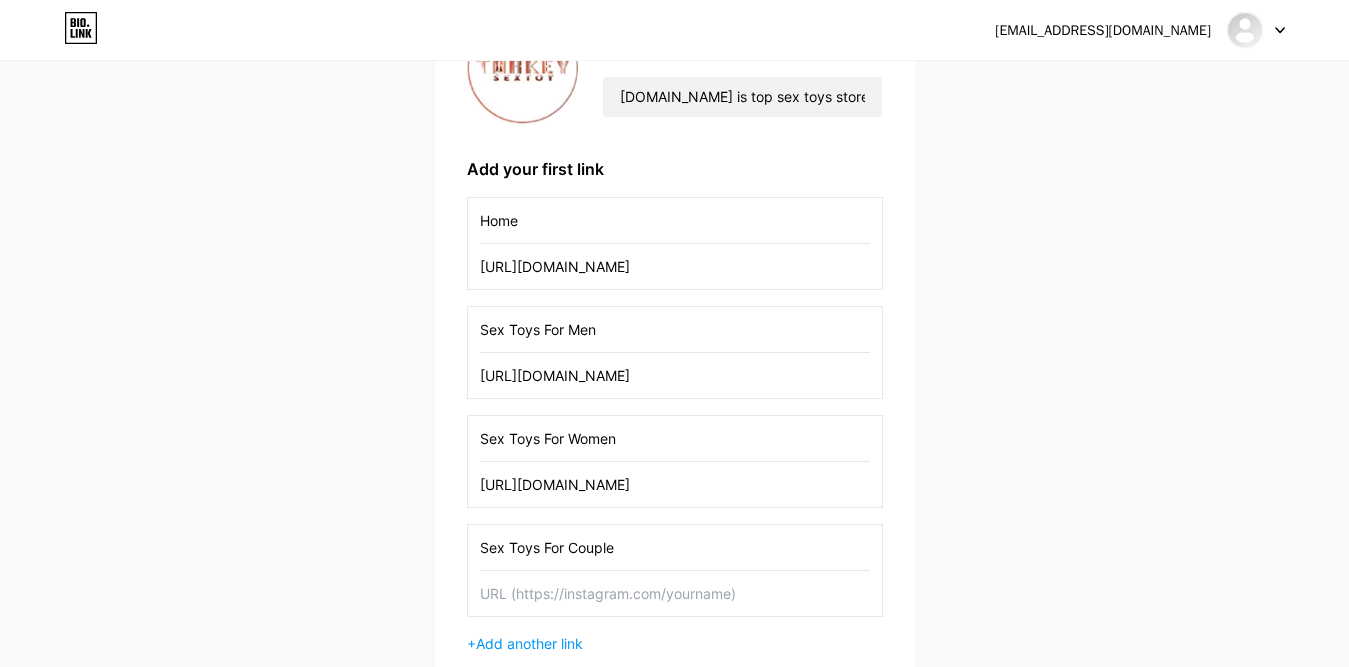 type on "Sex Toys For Couple" 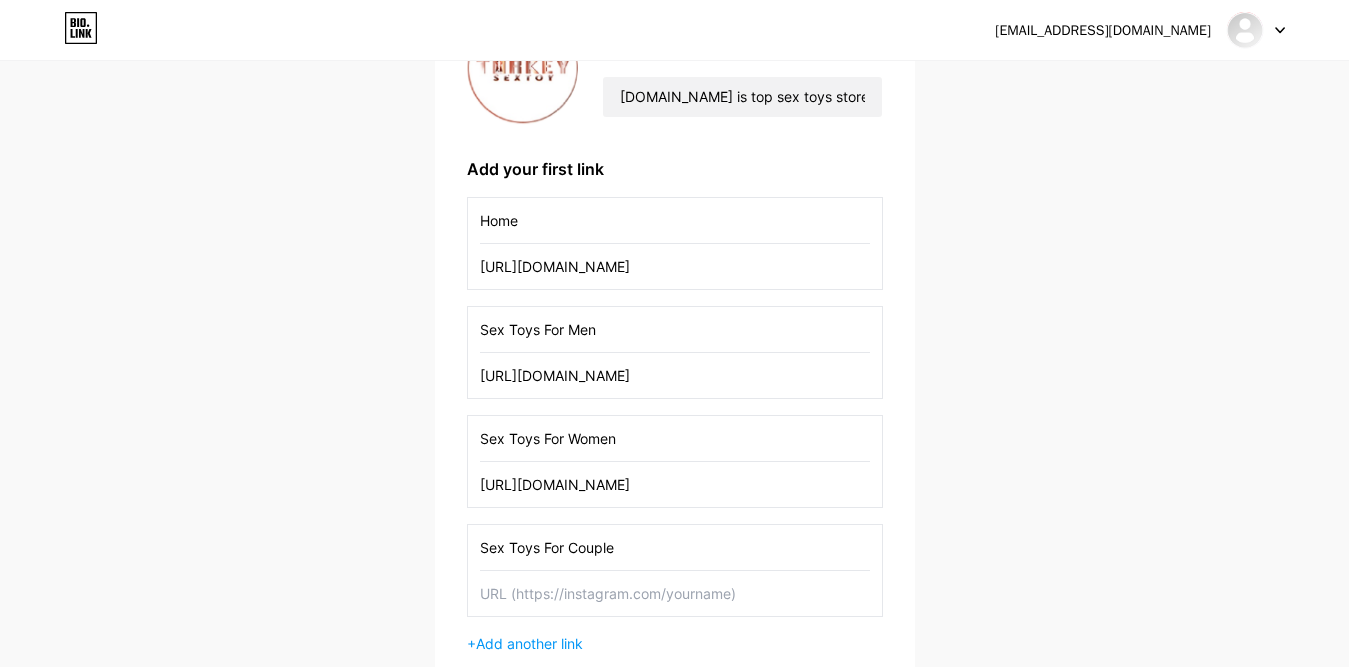 paste on "[URL][DOMAIN_NAME]" 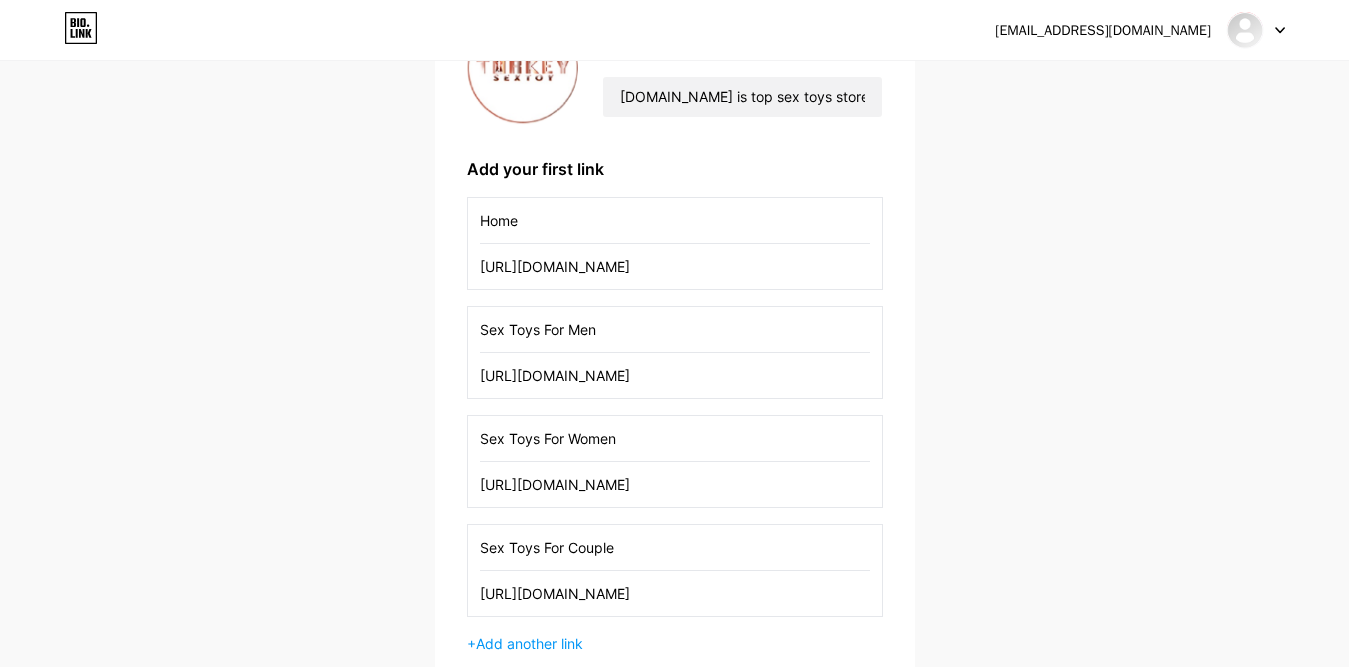 scroll, scrollTop: 0, scrollLeft: 11, axis: horizontal 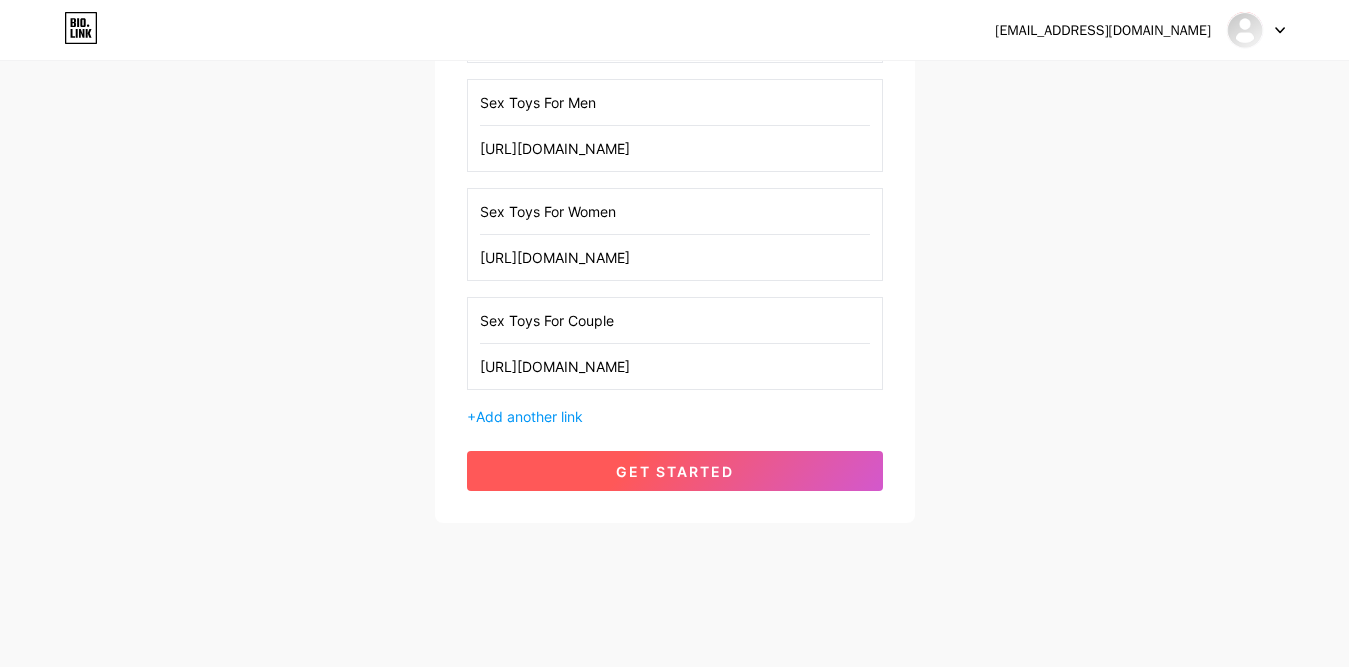 type on "[URL][DOMAIN_NAME]" 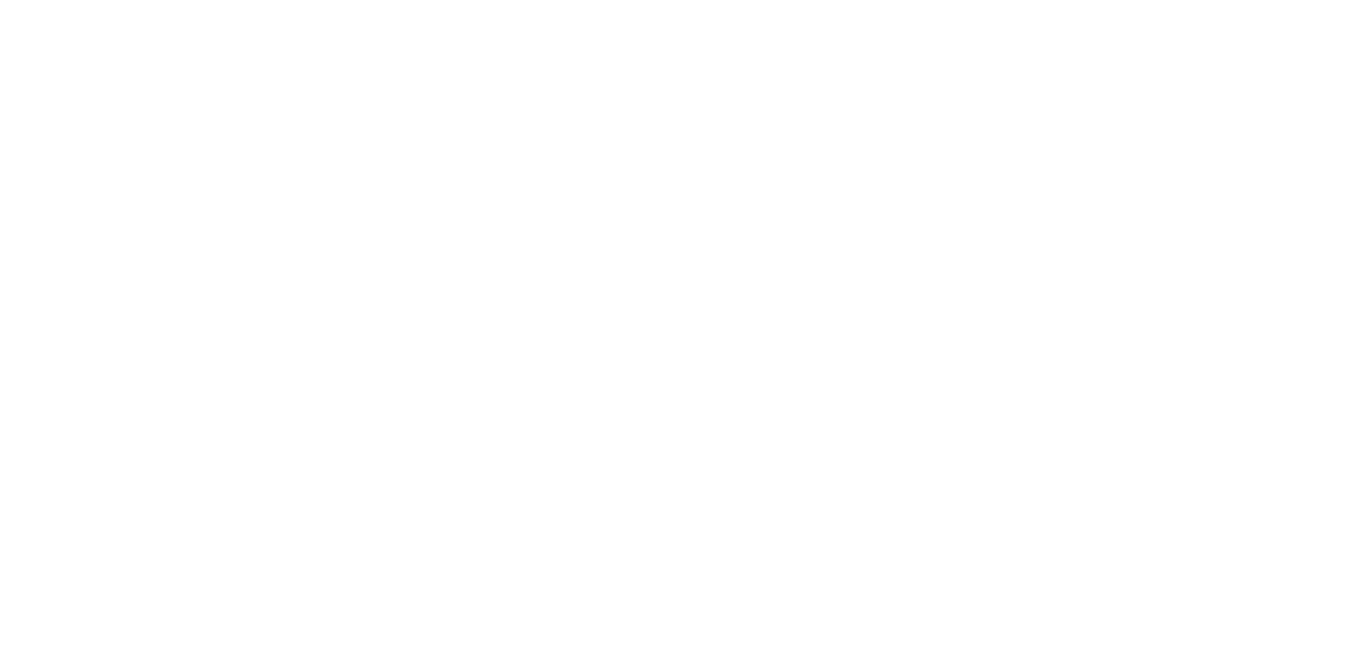 scroll, scrollTop: 0, scrollLeft: 0, axis: both 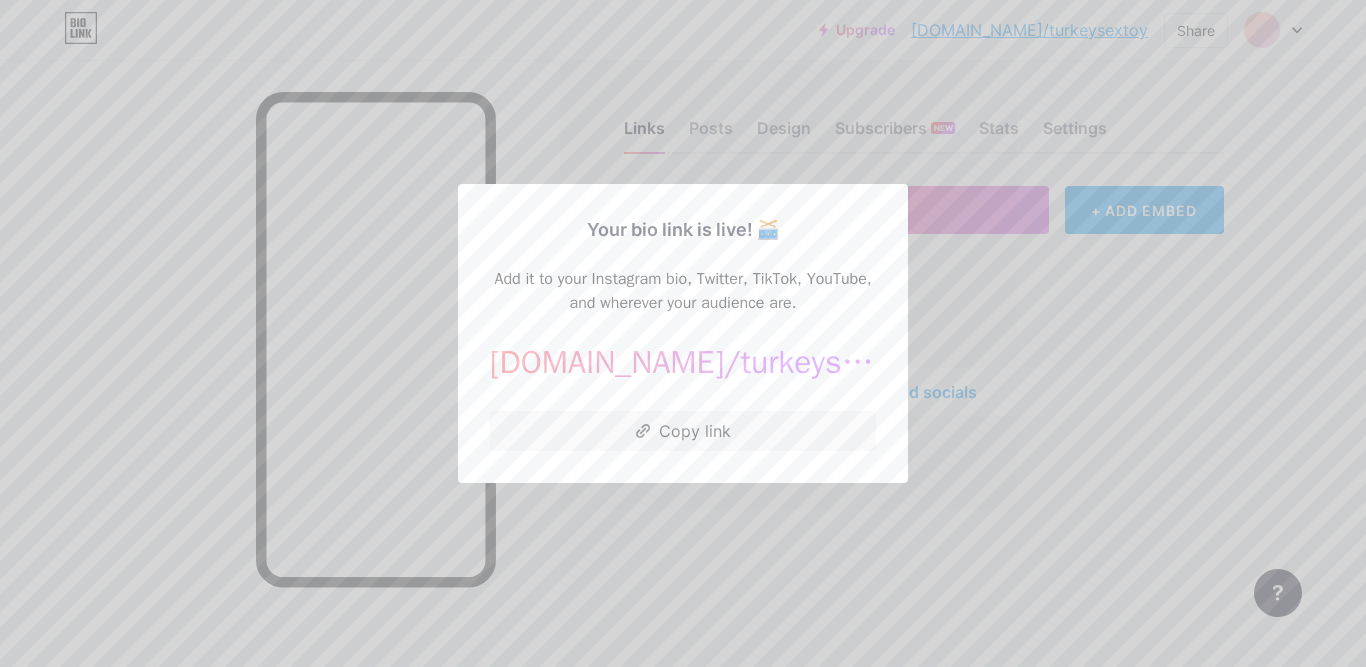click on "Your bio link is live! 🥁
Add it to your Instagram bio, Twitter, TikTok, YouTube, and wherever your audience are.
[DOMAIN_NAME]/ turkeysextoy   [URL][DOMAIN_NAME]      Copy link" at bounding box center (683, 333) 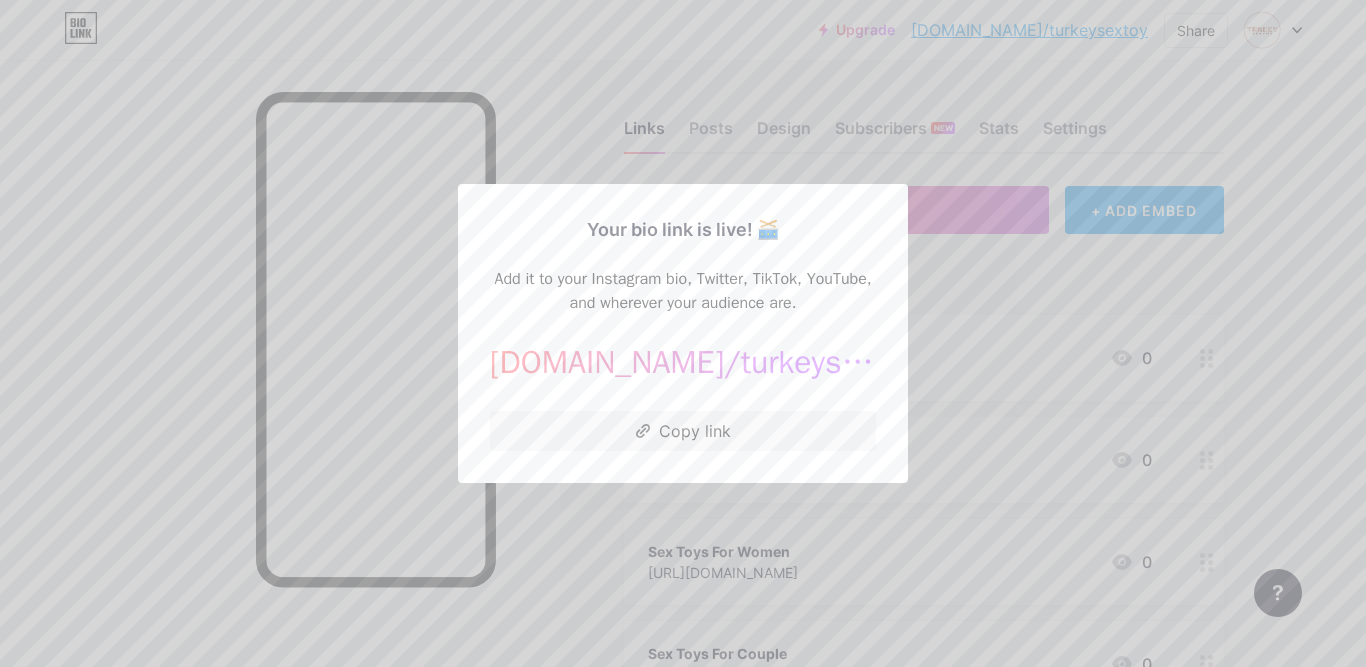 click at bounding box center (683, 333) 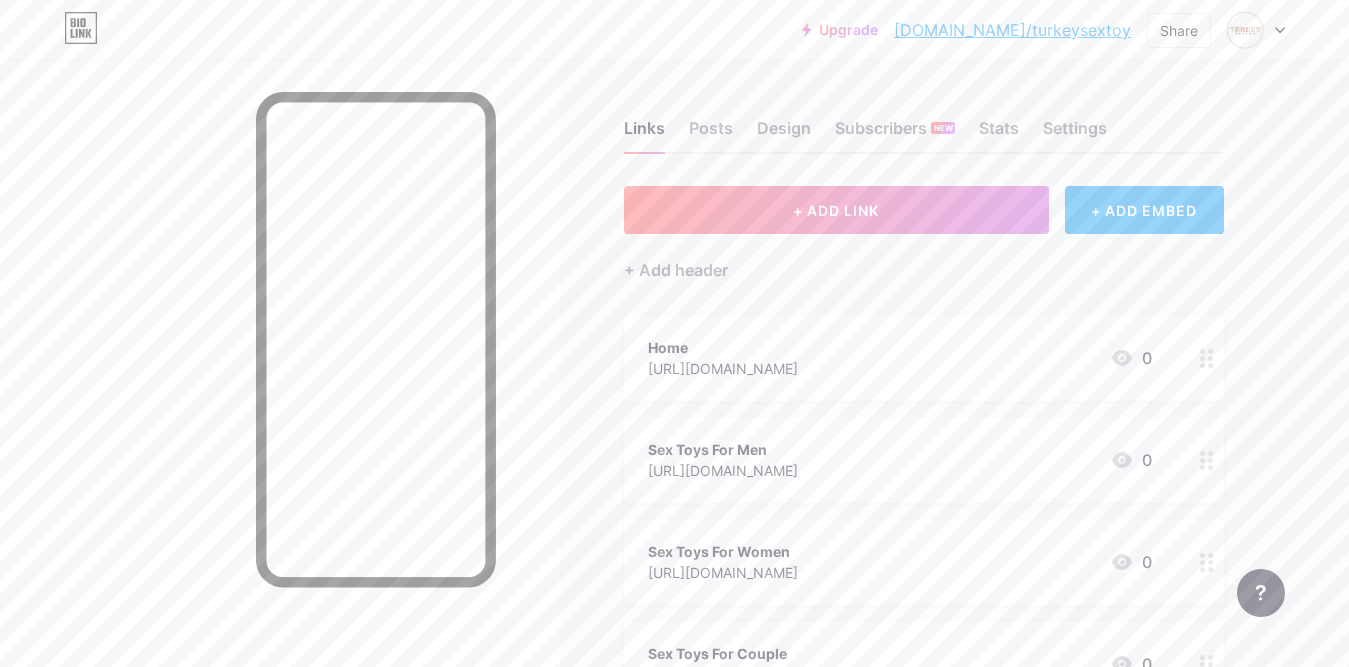 click on "Home
[URL][DOMAIN_NAME]
0" at bounding box center (900, 358) 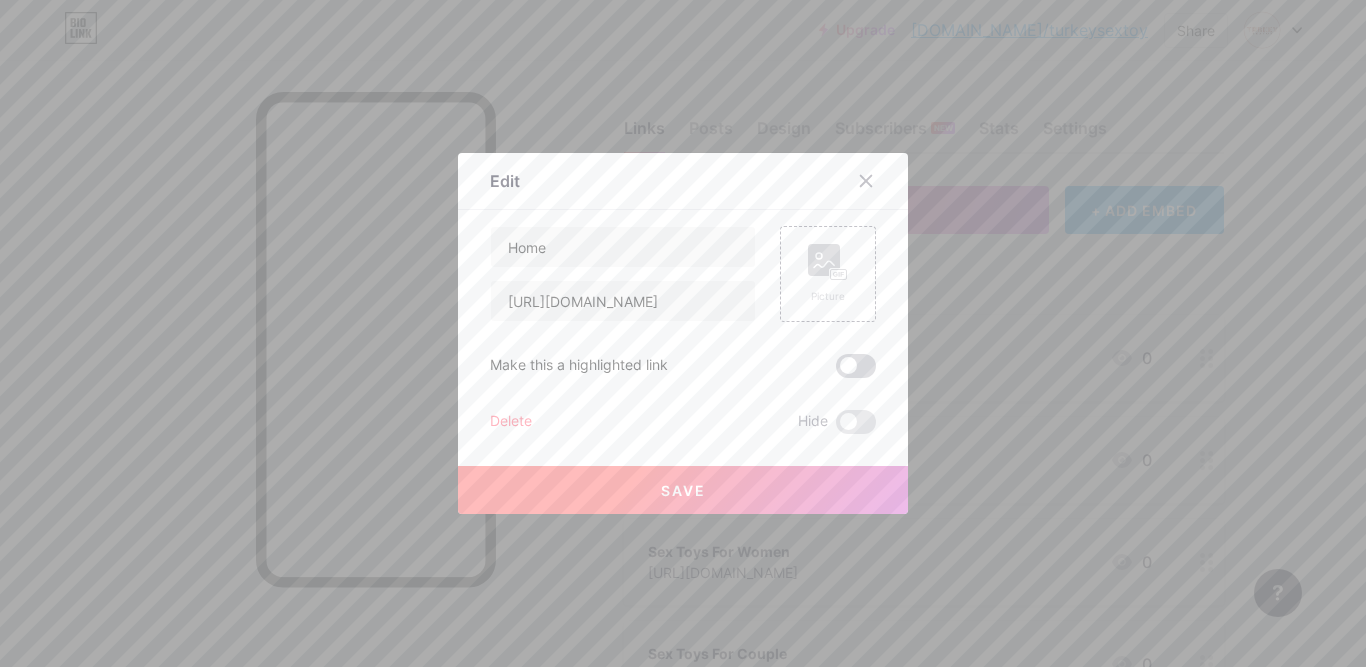 click at bounding box center [856, 366] 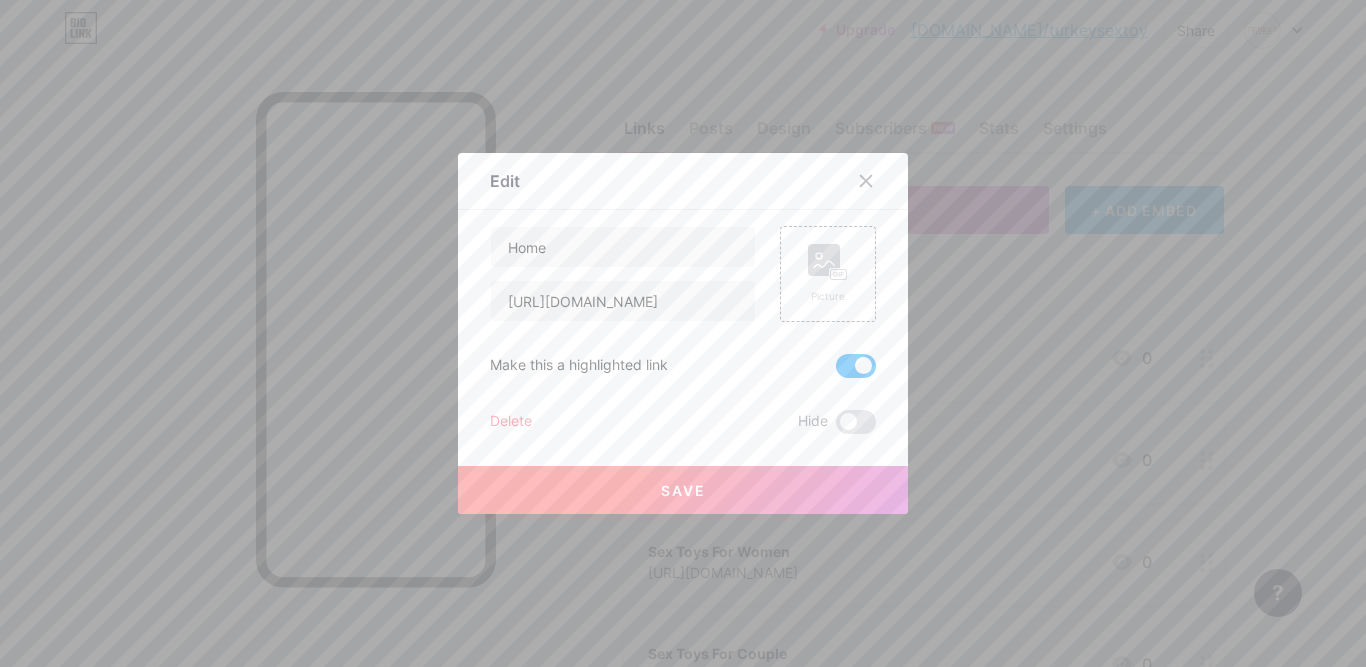 click on "Save" at bounding box center (683, 490) 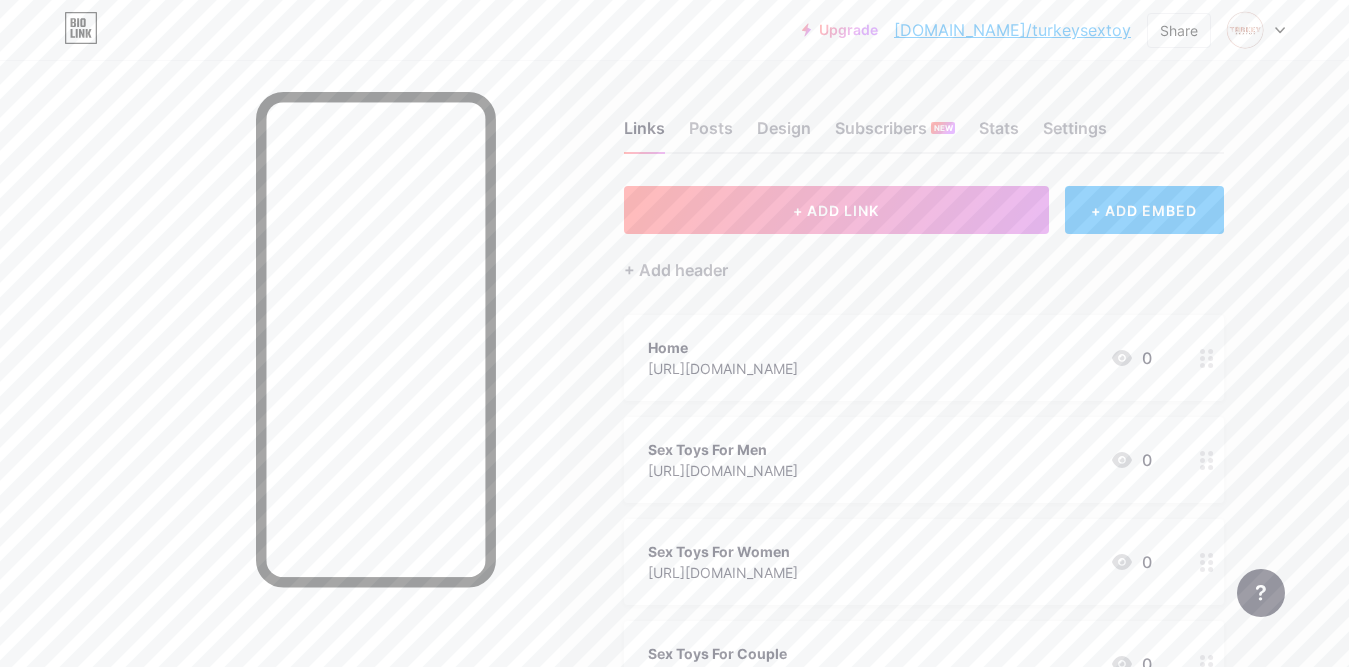 click on "Sex Toys For Men
[URL][DOMAIN_NAME]
0" at bounding box center (900, 460) 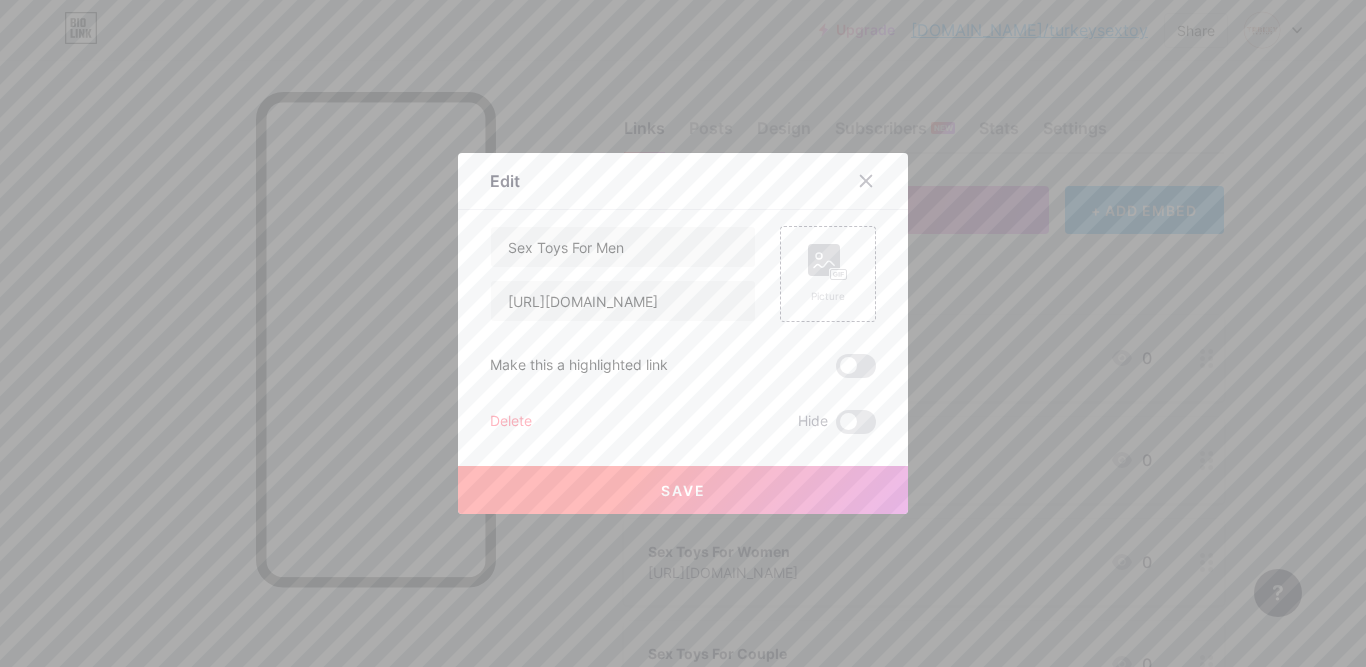 click at bounding box center (856, 366) 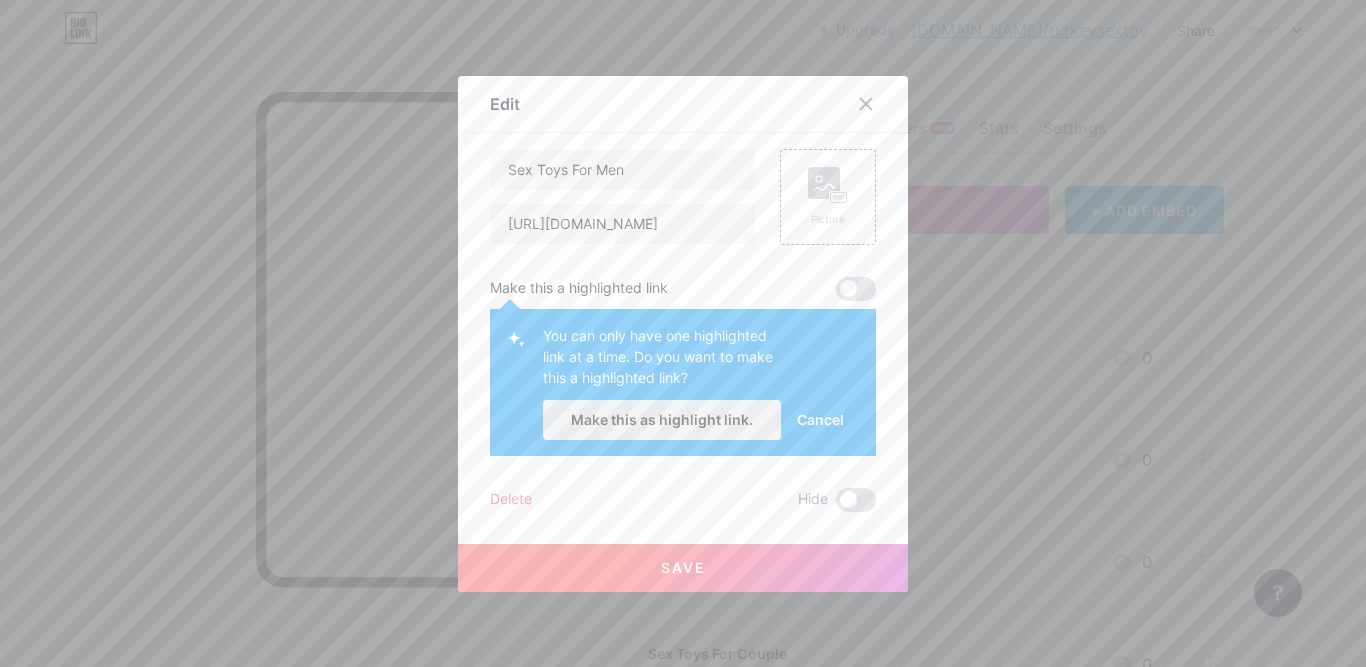 click on "Make this as highlight link." at bounding box center (662, 419) 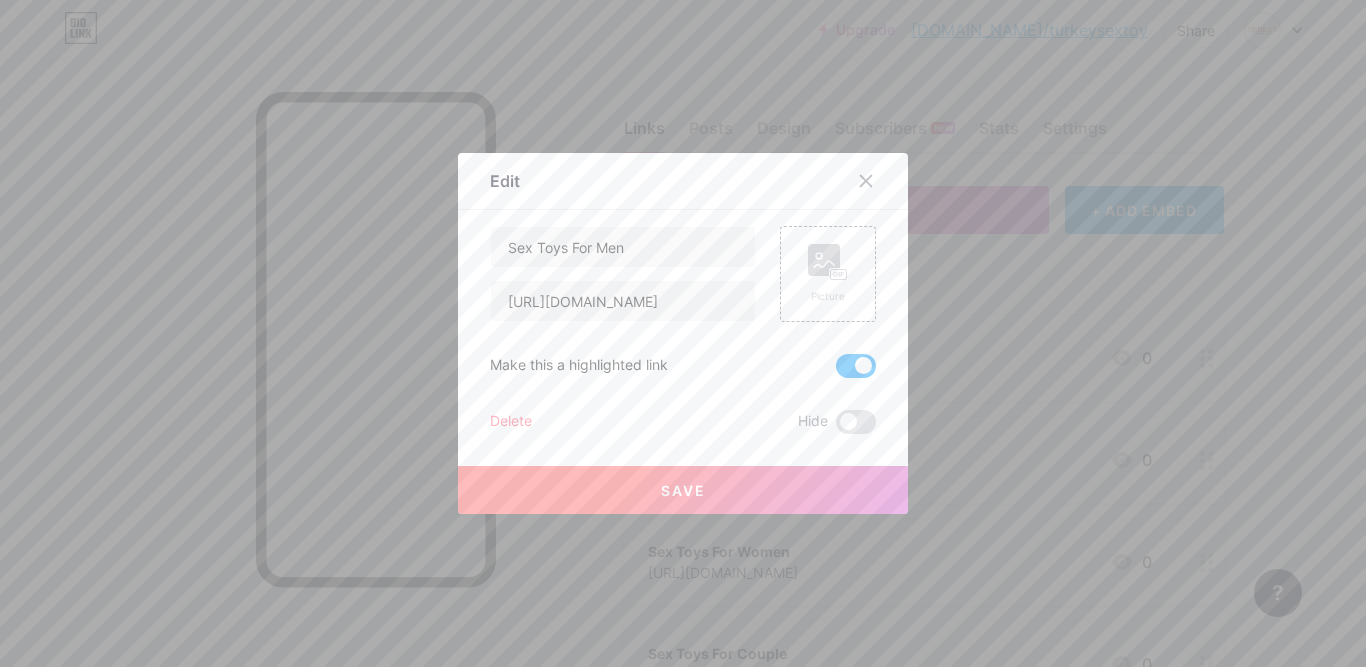 click on "Save" at bounding box center (683, 490) 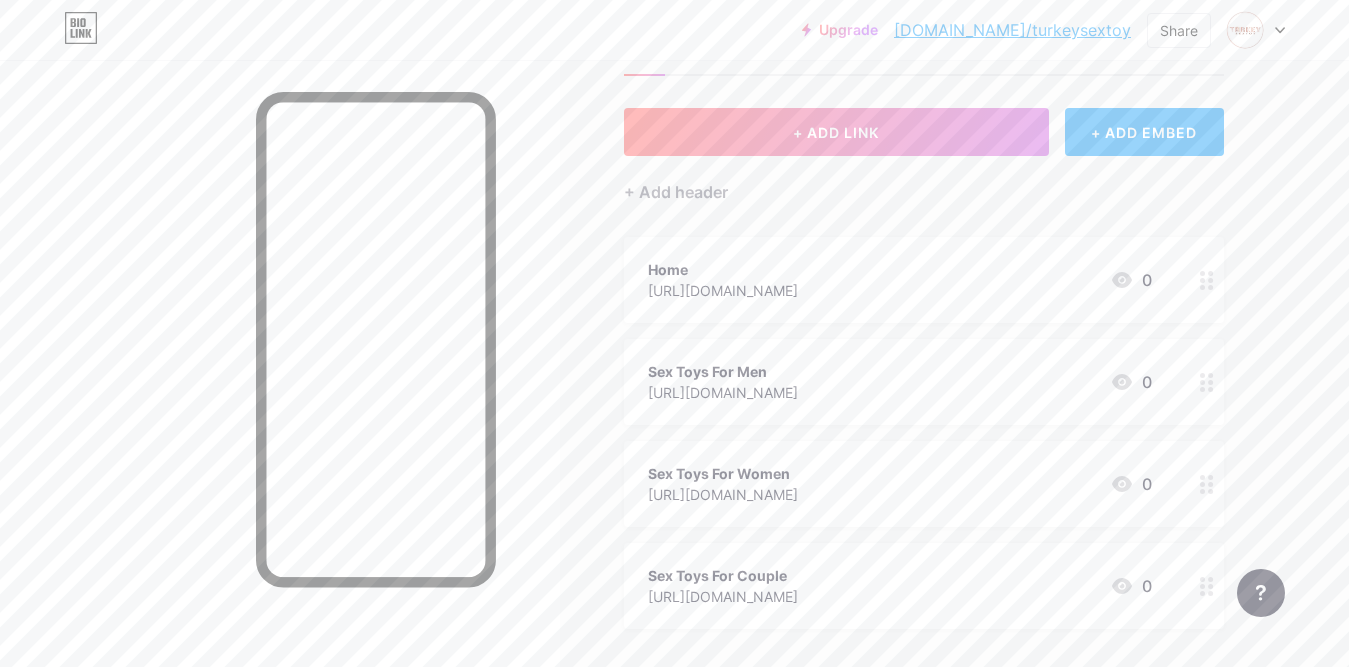 scroll, scrollTop: 100, scrollLeft: 0, axis: vertical 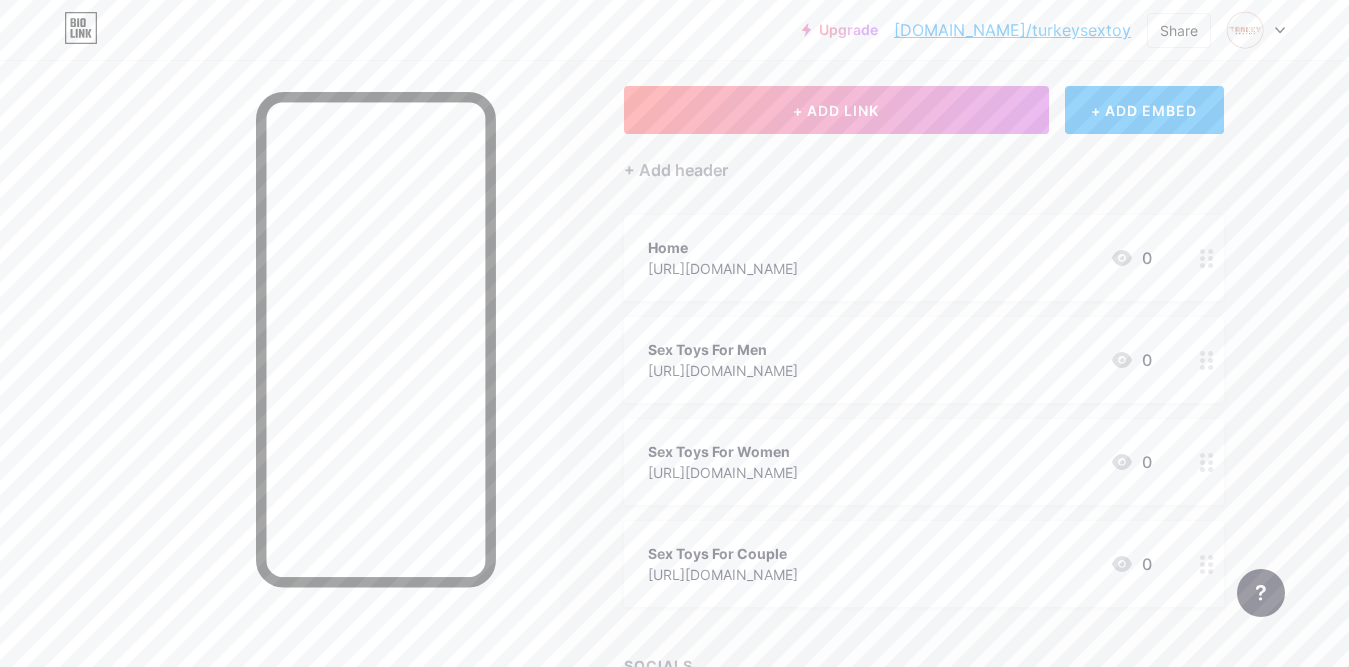 click on "Sex Toys For Women" at bounding box center (723, 451) 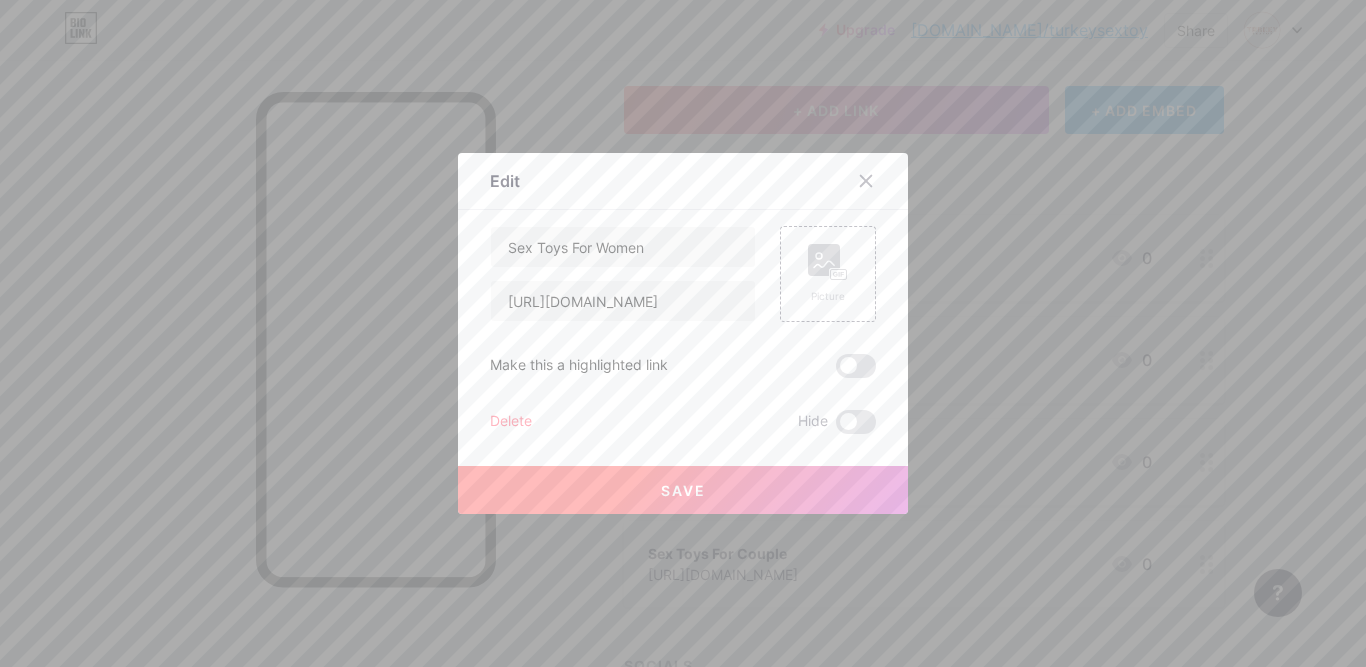 click at bounding box center (856, 366) 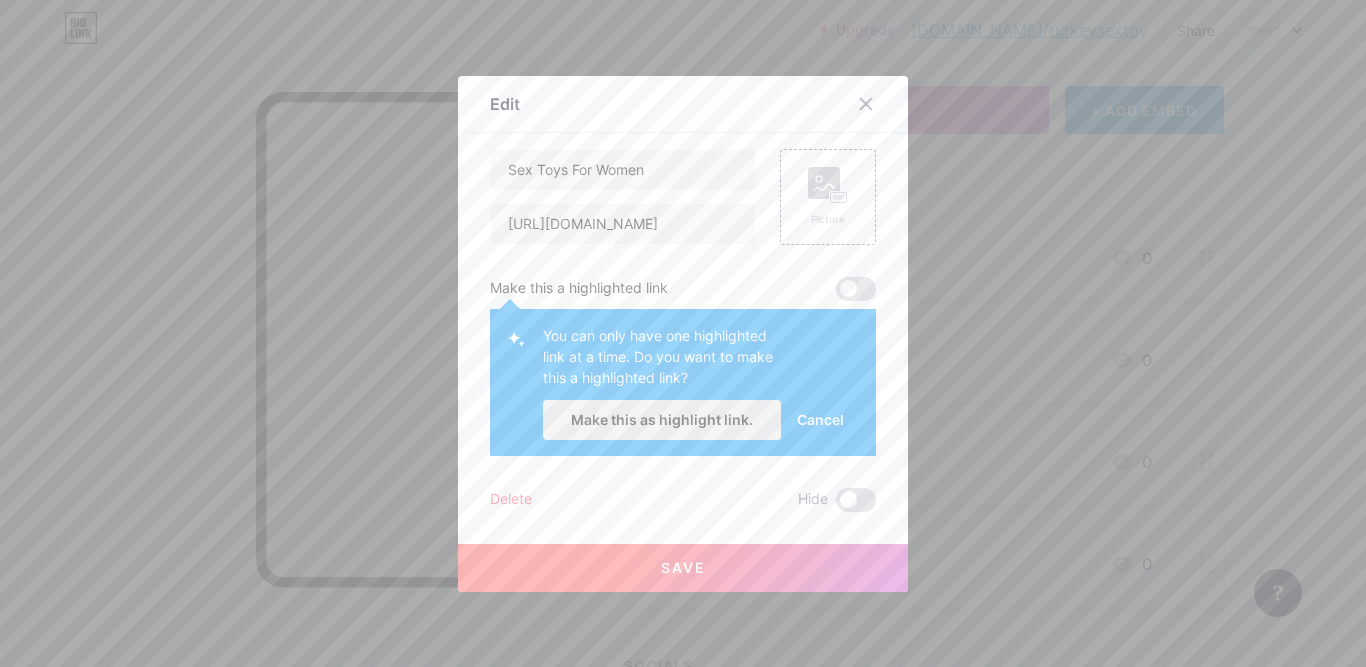 click on "Make this as highlight link." at bounding box center (662, 419) 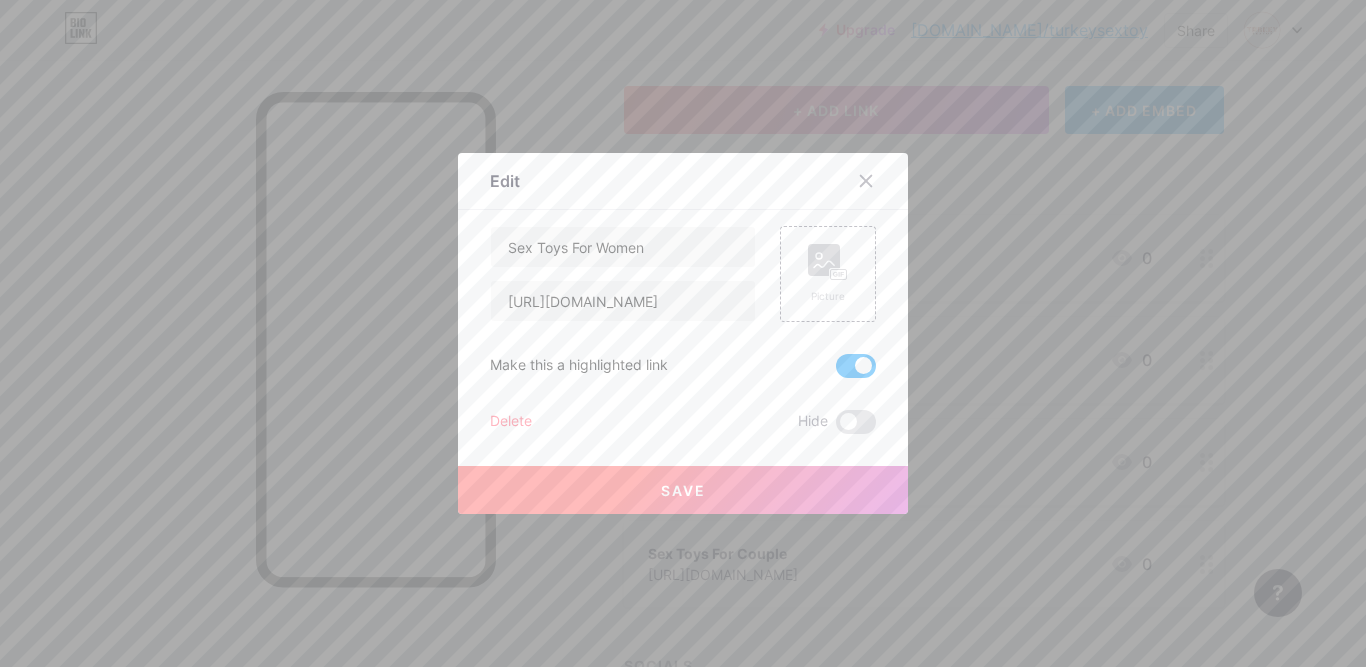 click on "Save" at bounding box center [683, 490] 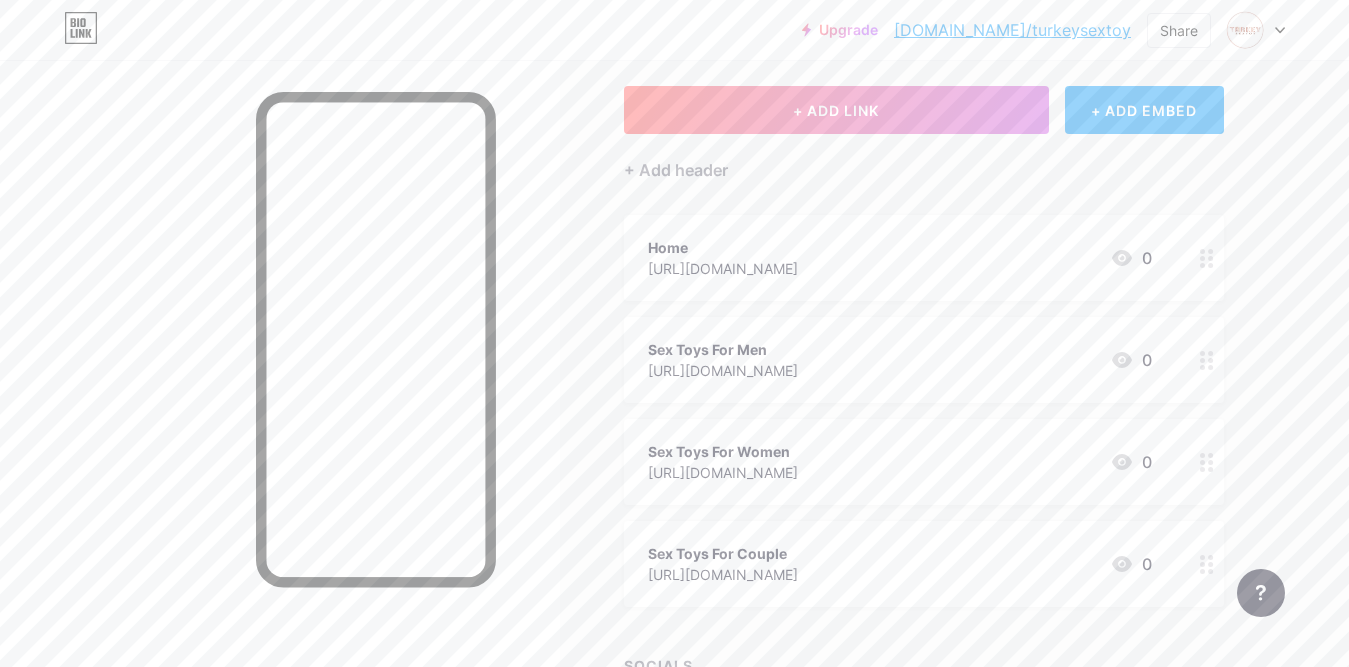 scroll, scrollTop: 200, scrollLeft: 0, axis: vertical 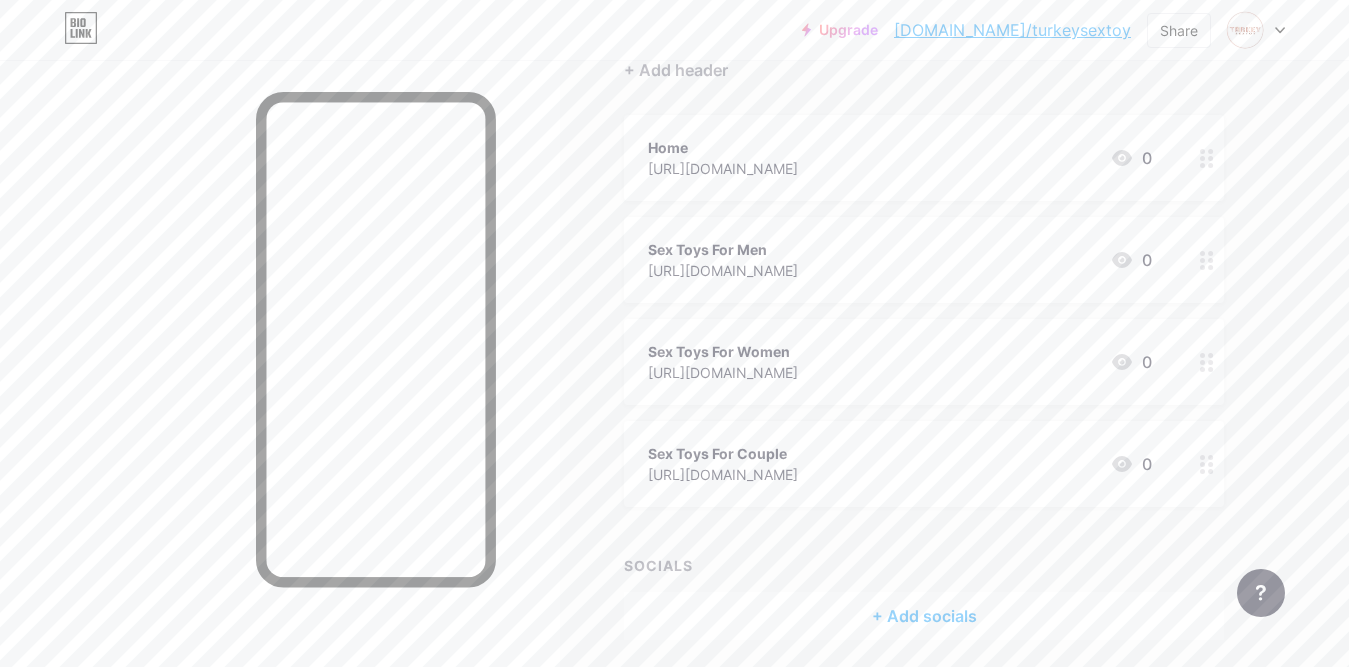click on "[URL][DOMAIN_NAME]" at bounding box center (723, 474) 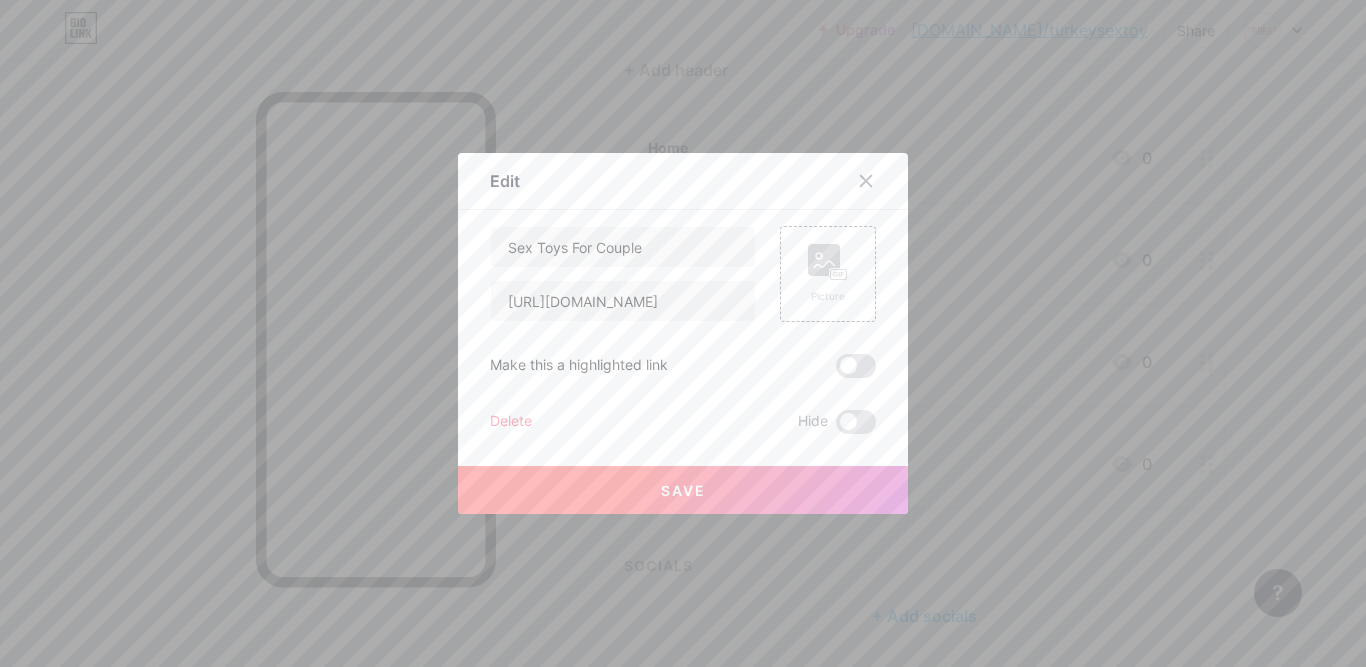 click at bounding box center (856, 366) 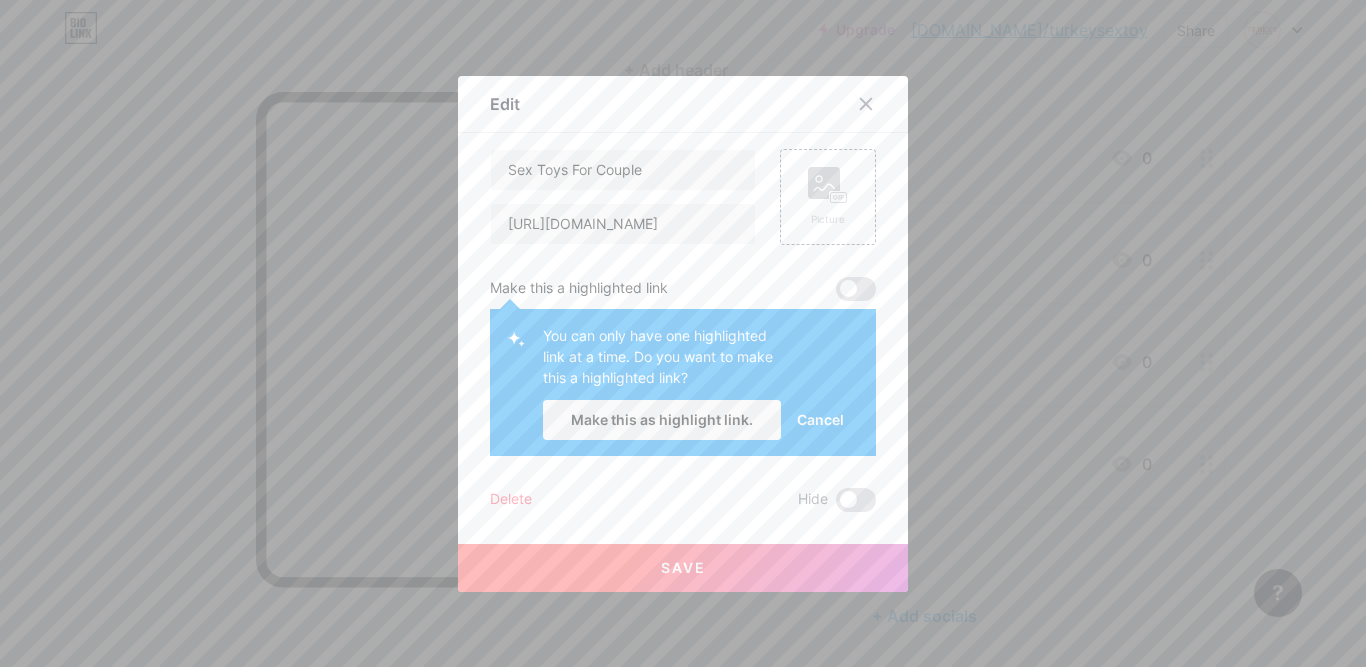 click on "Make this as highlight link." at bounding box center (662, 419) 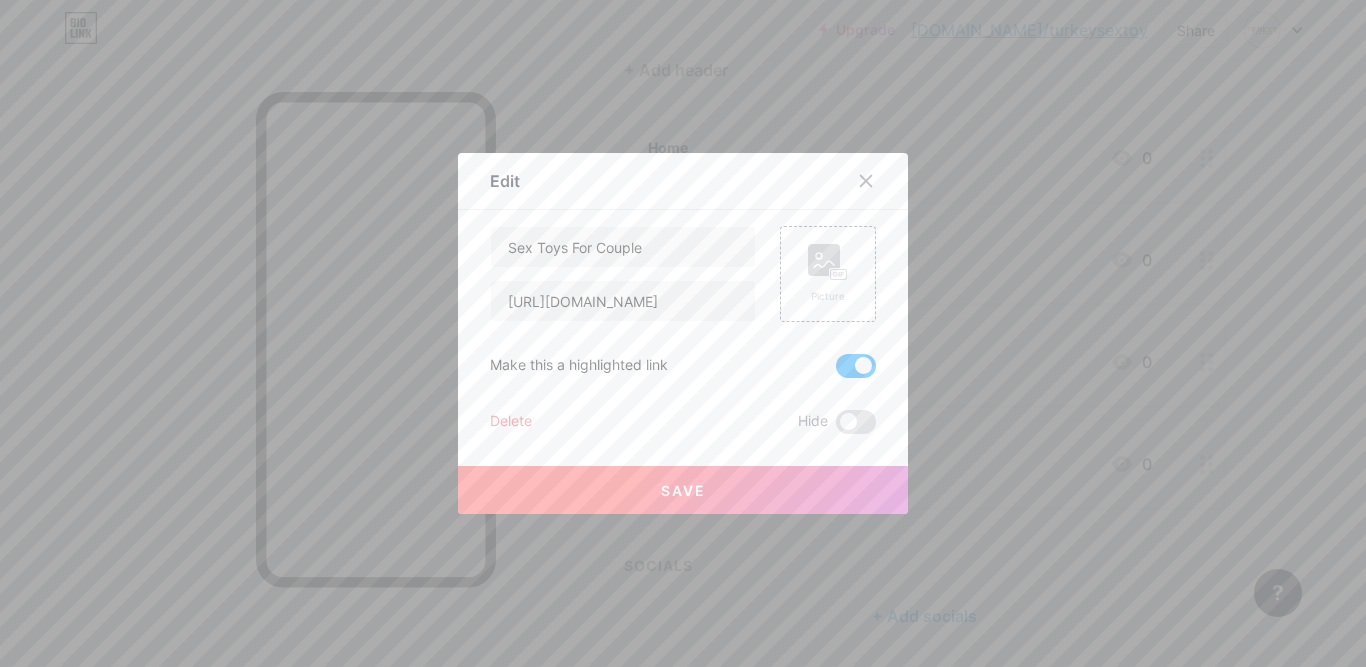 click on "Save" at bounding box center [683, 490] 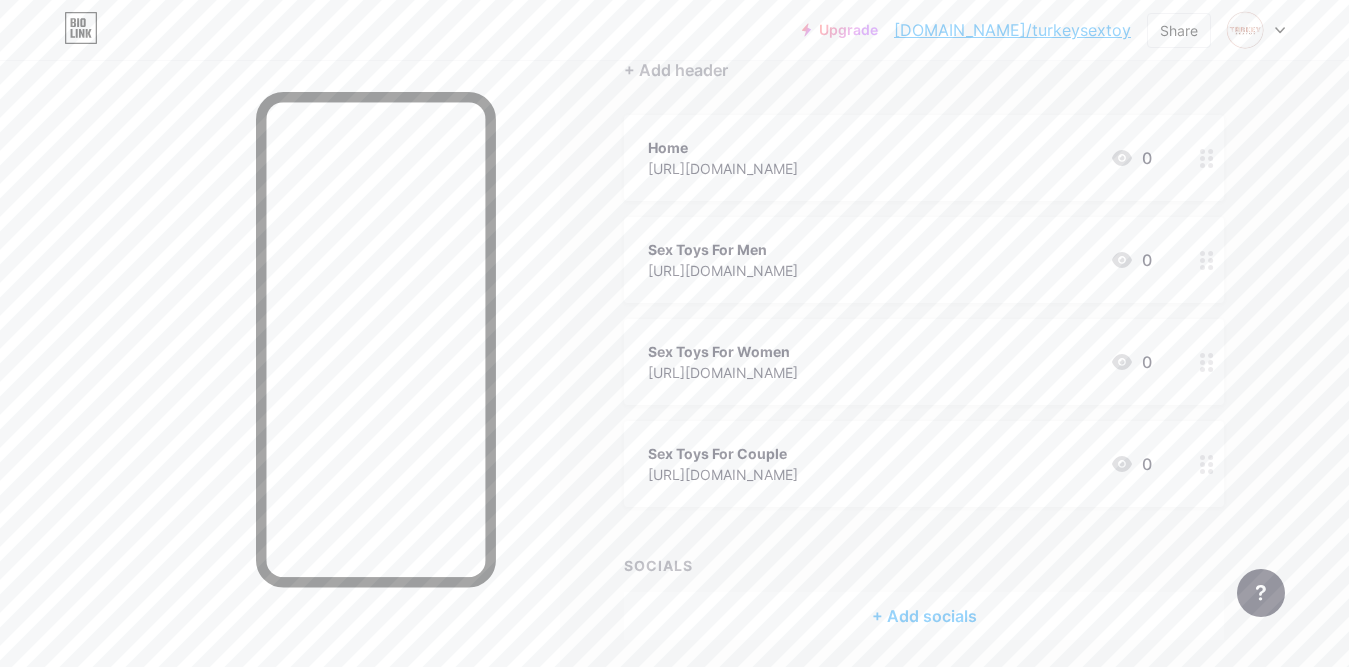 scroll, scrollTop: 272, scrollLeft: 0, axis: vertical 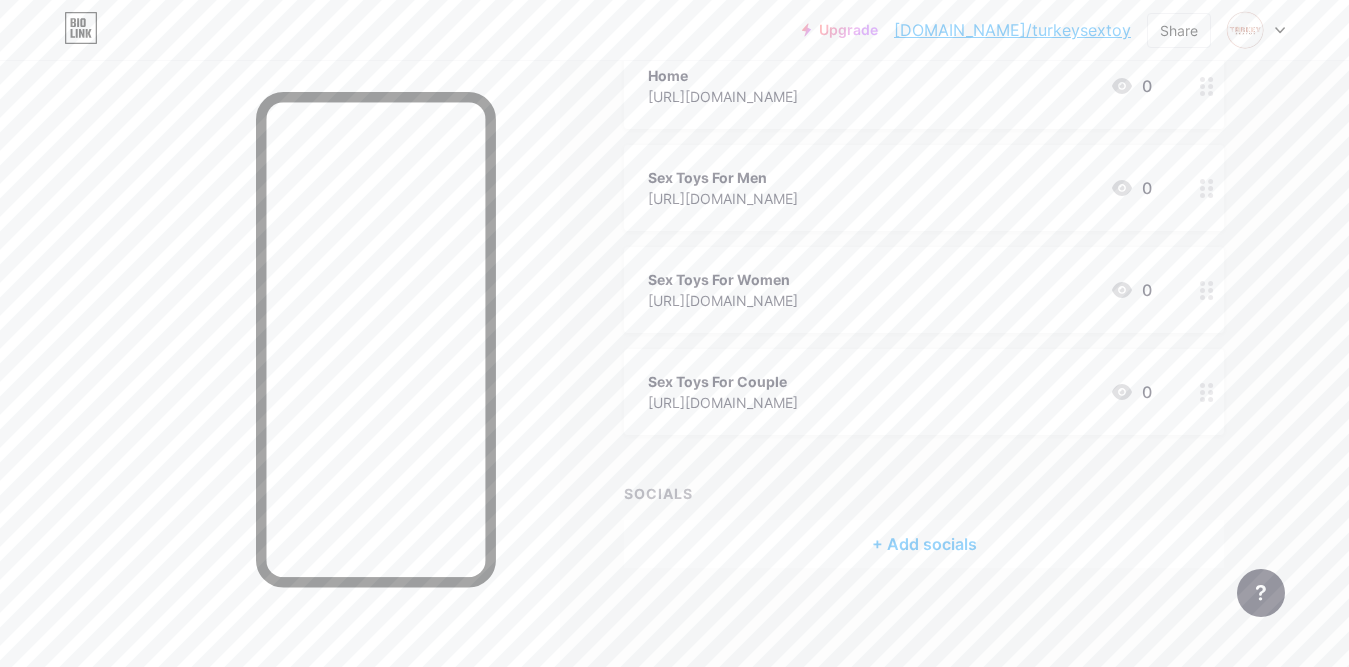 click on "+ Add socials" at bounding box center [924, 544] 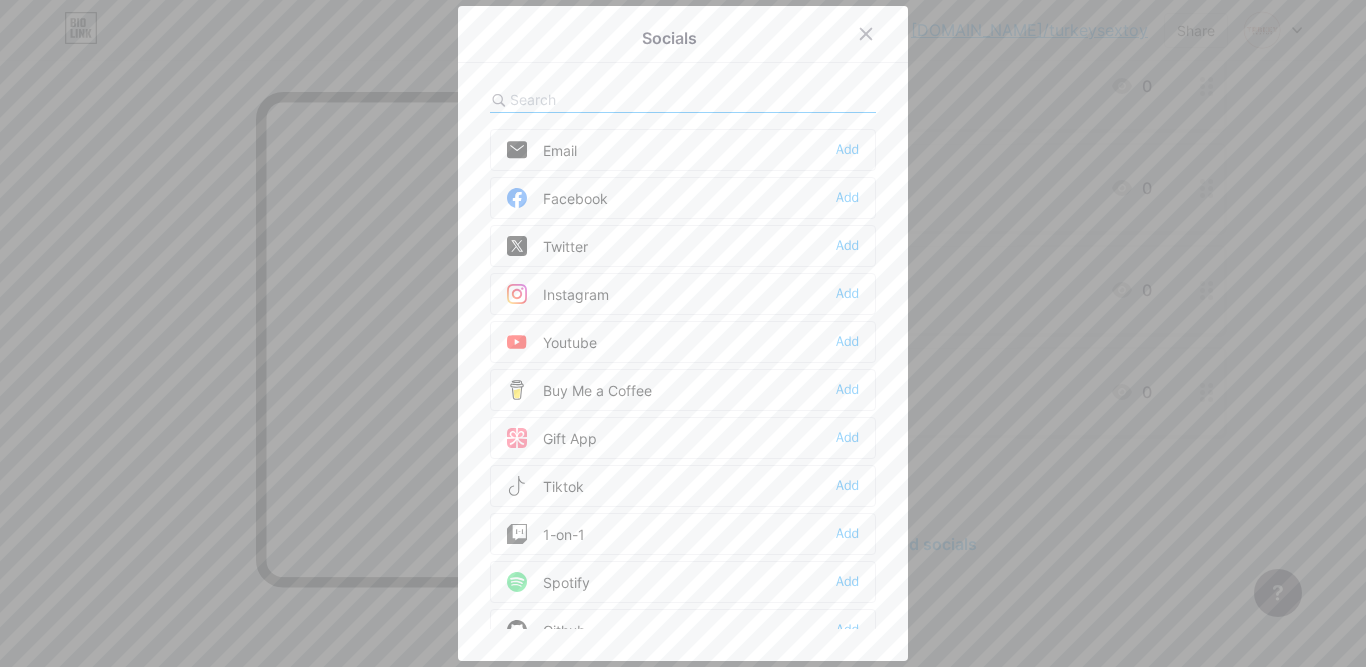 click on "Facebook" at bounding box center (557, 198) 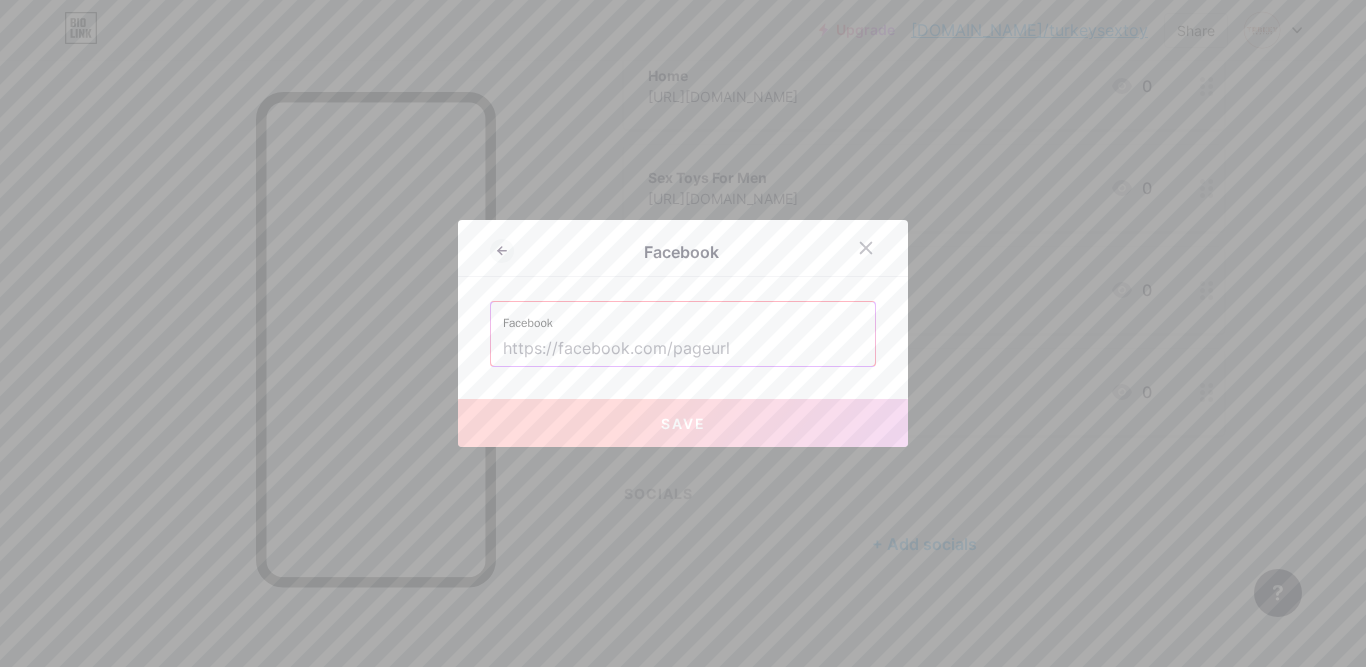 click at bounding box center (683, 349) 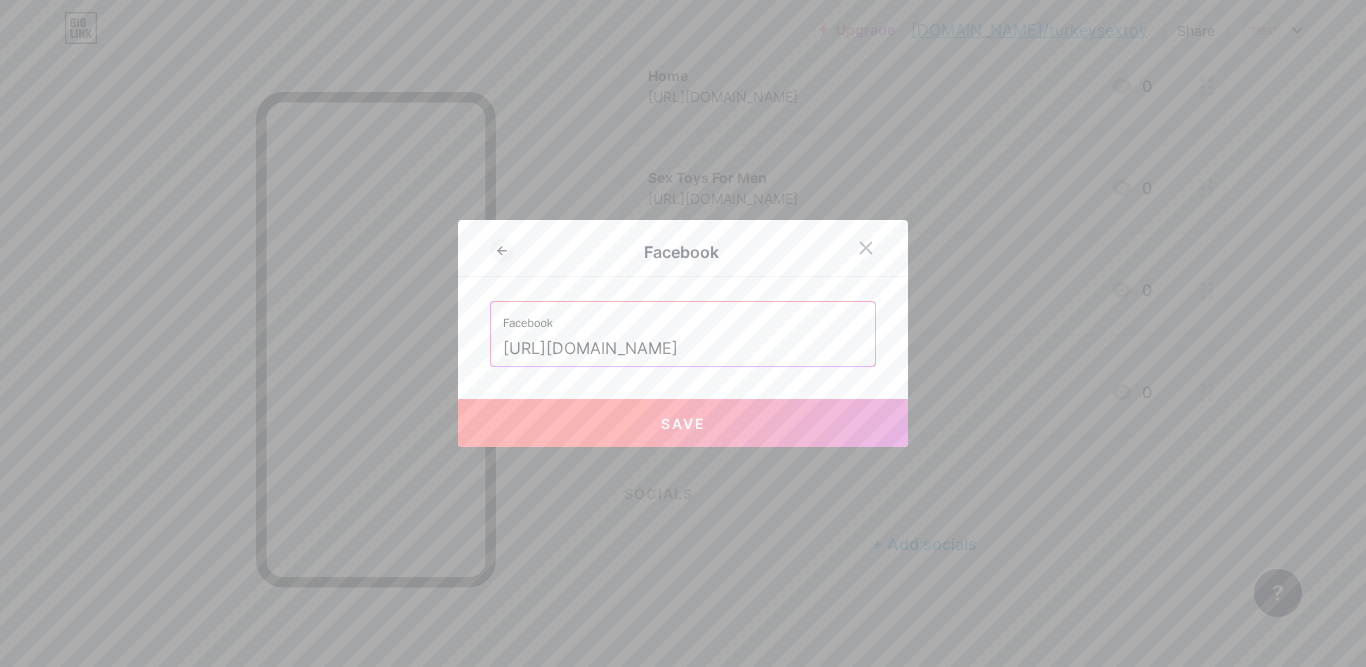 type on "[URL][DOMAIN_NAME]" 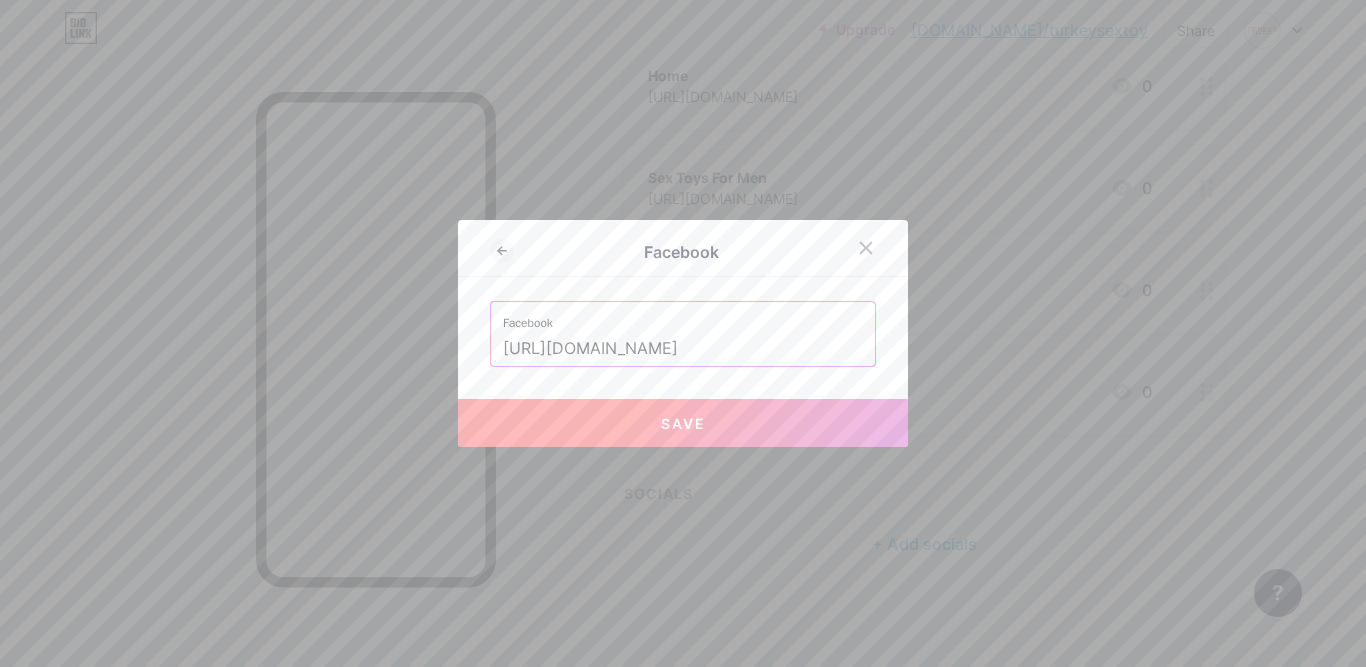 click on "Save" at bounding box center (683, 423) 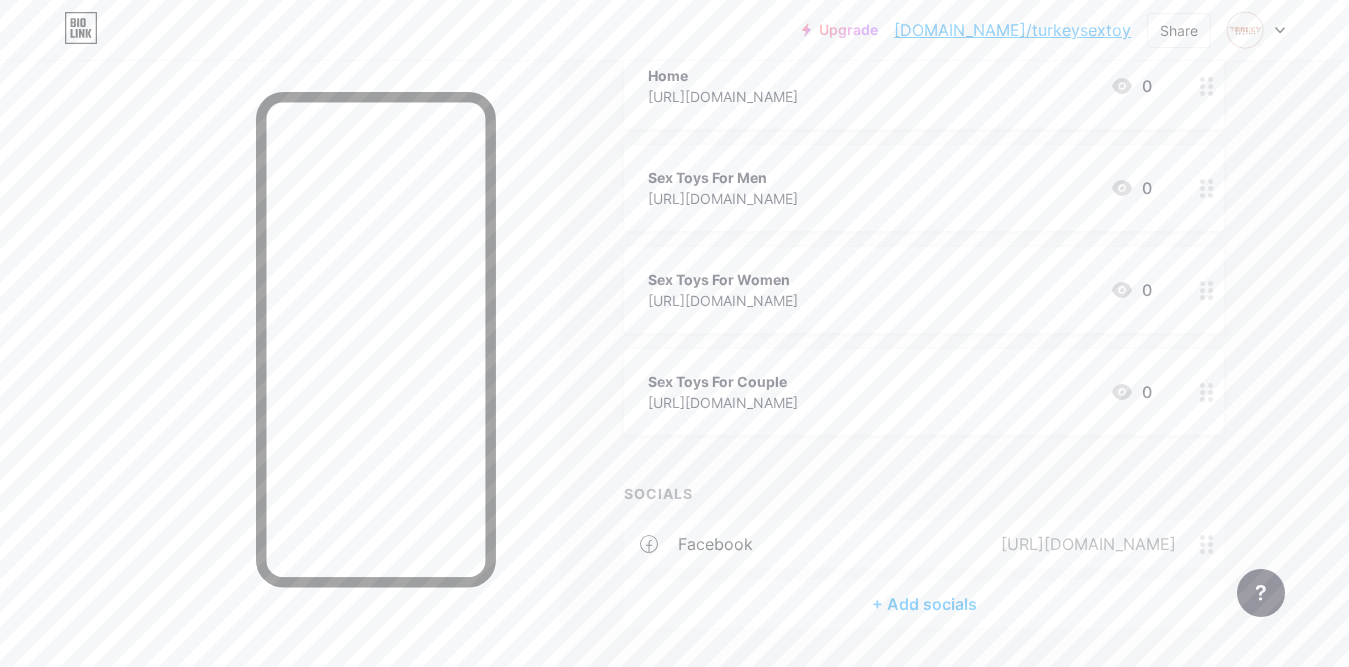 click on "+ Add socials" at bounding box center (924, 604) 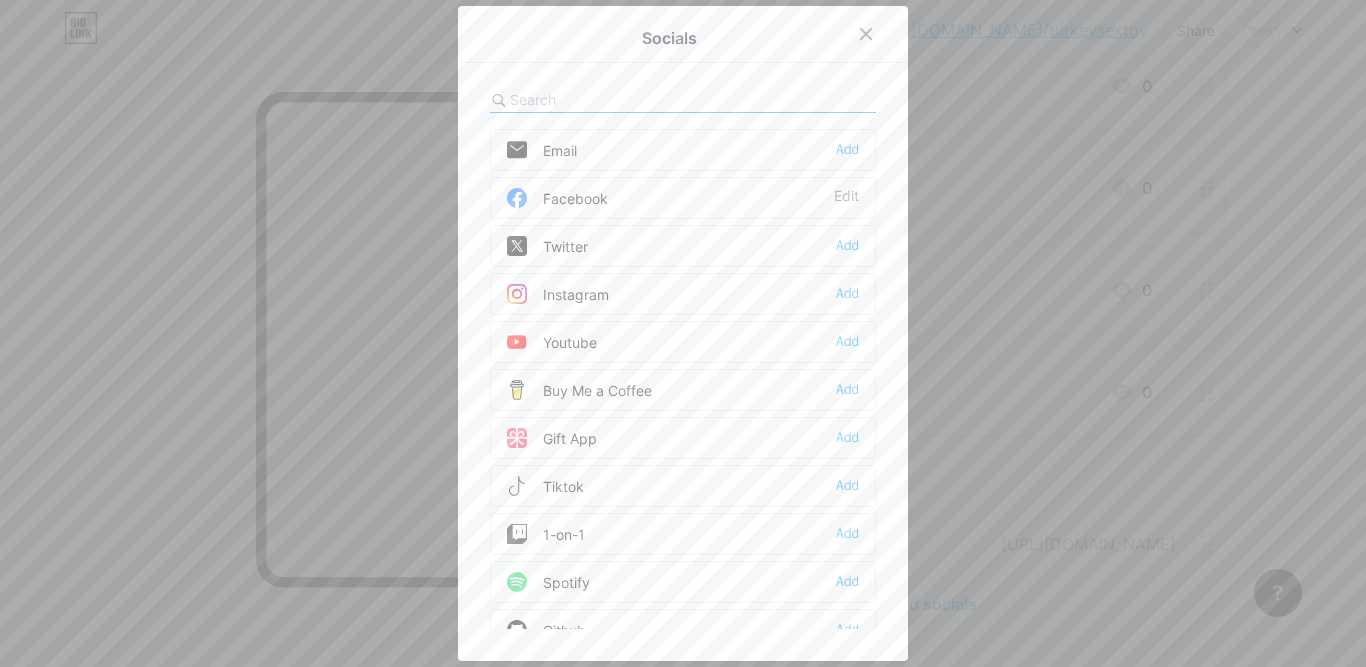 click on "Instagram" at bounding box center (558, 294) 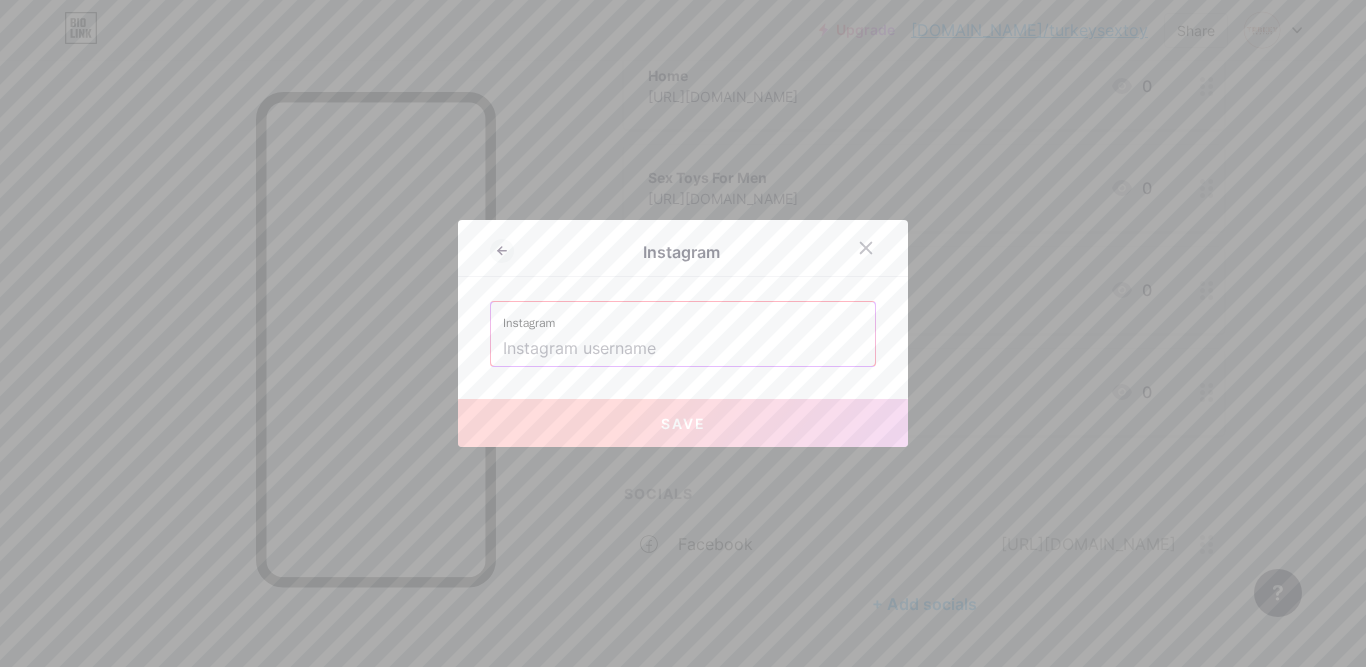 click at bounding box center [683, 349] 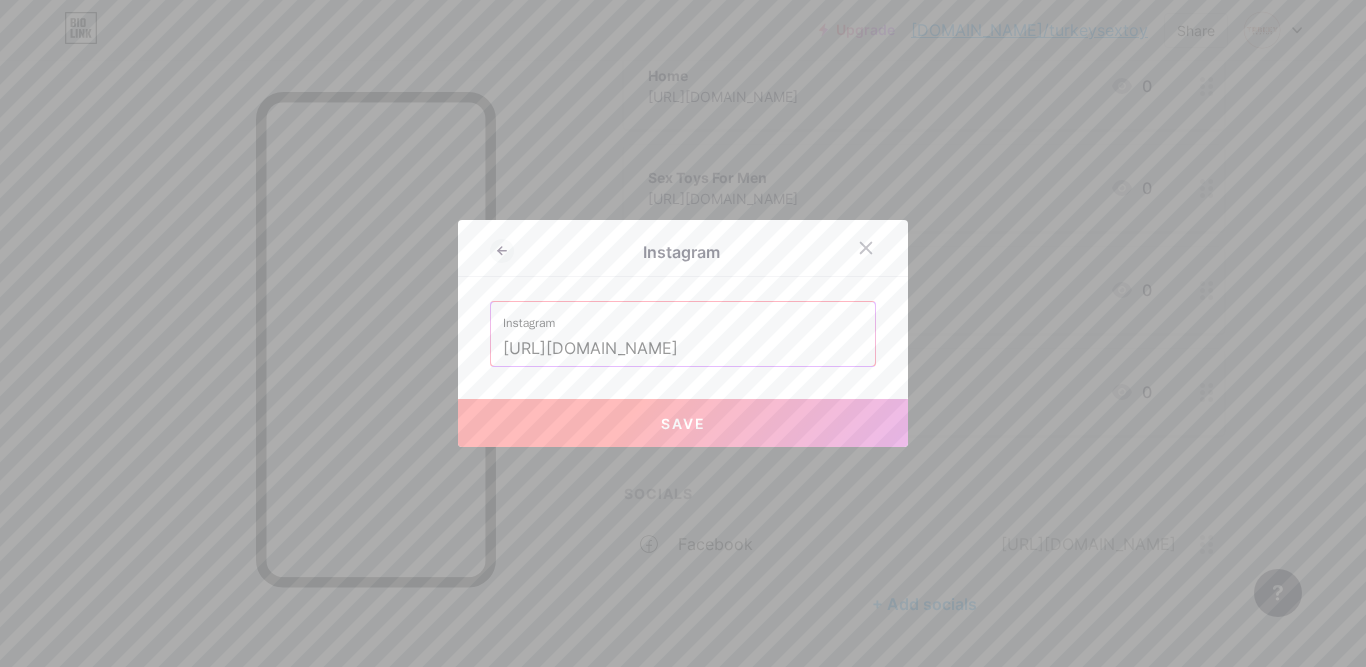 click on "Save" at bounding box center [683, 423] 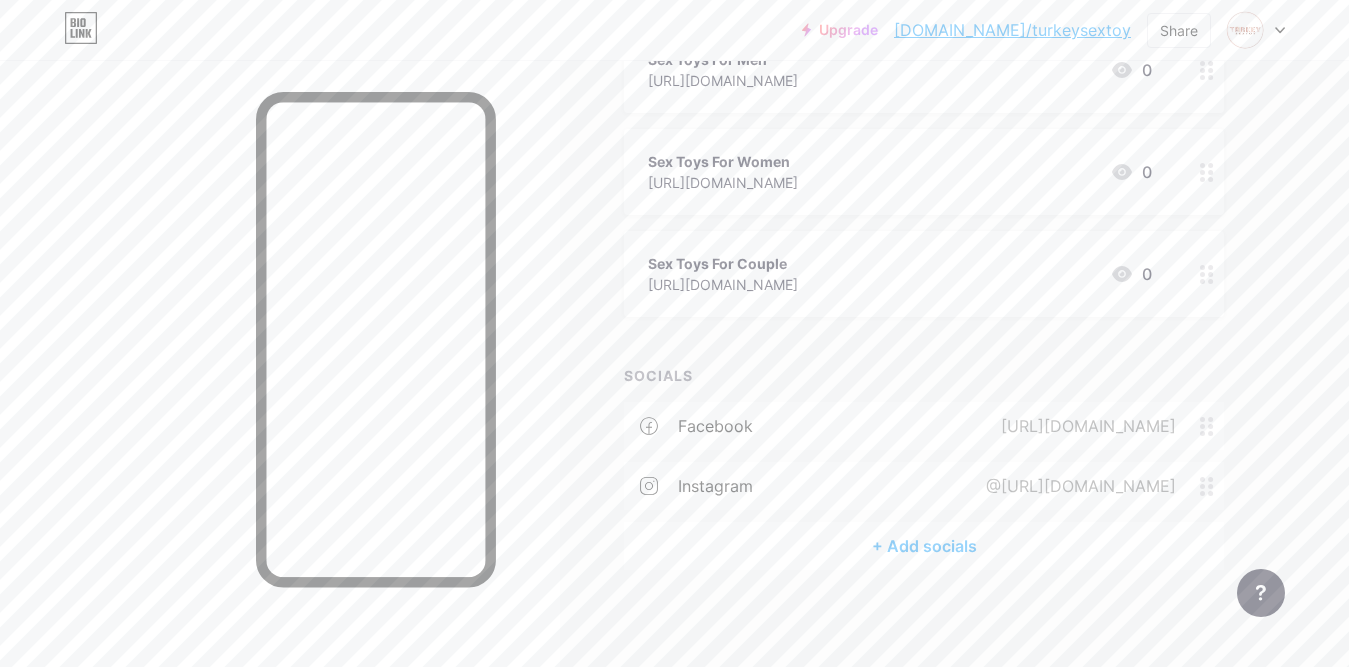 scroll, scrollTop: 392, scrollLeft: 0, axis: vertical 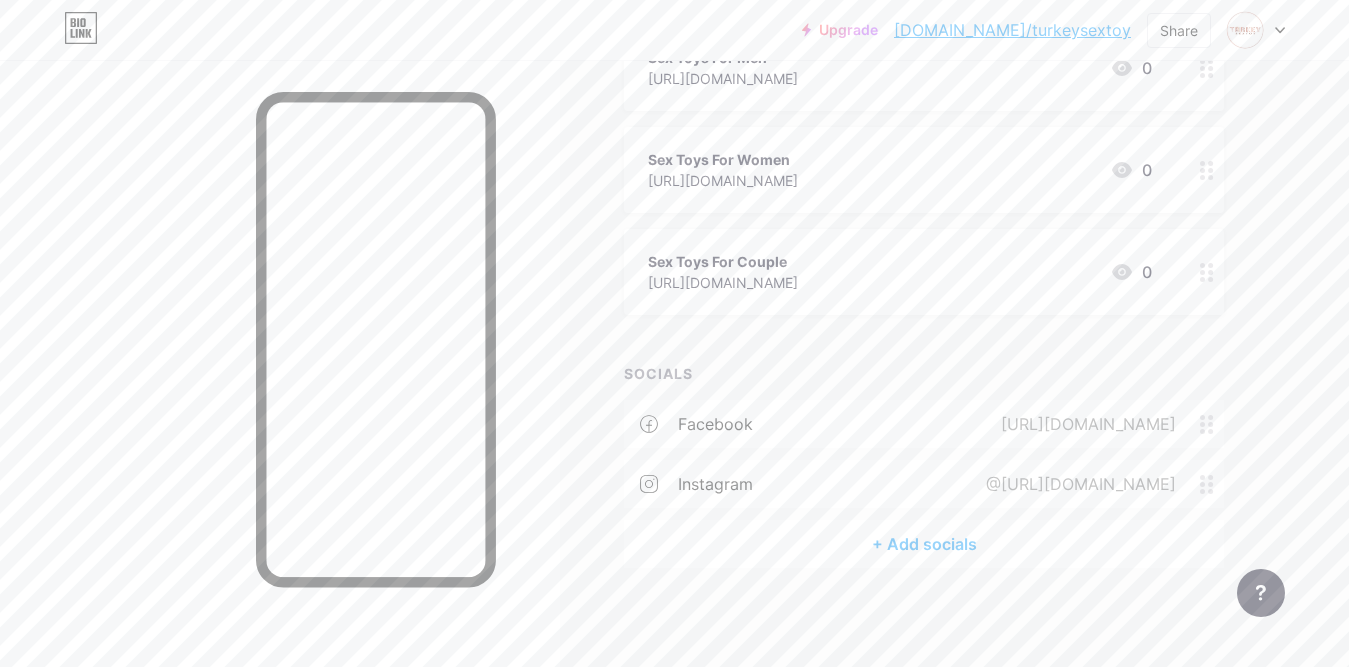 click on "+ Add socials" at bounding box center [924, 544] 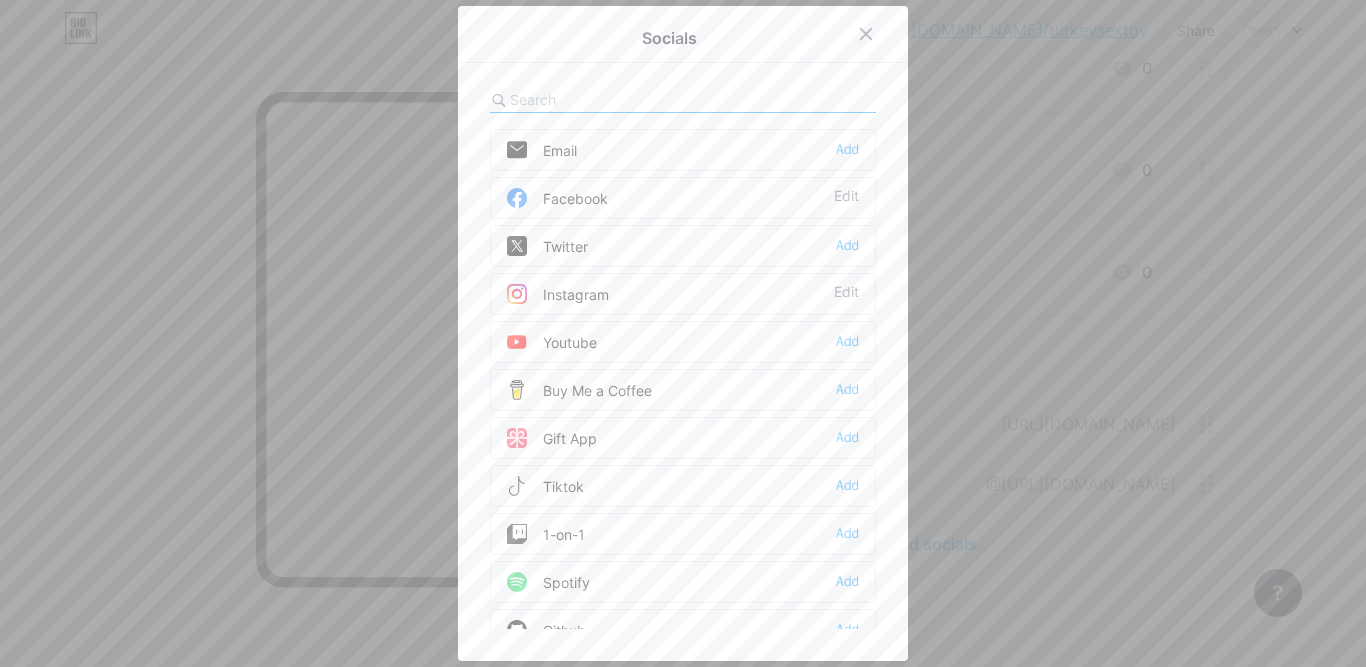 click on "Twitter" at bounding box center [547, 246] 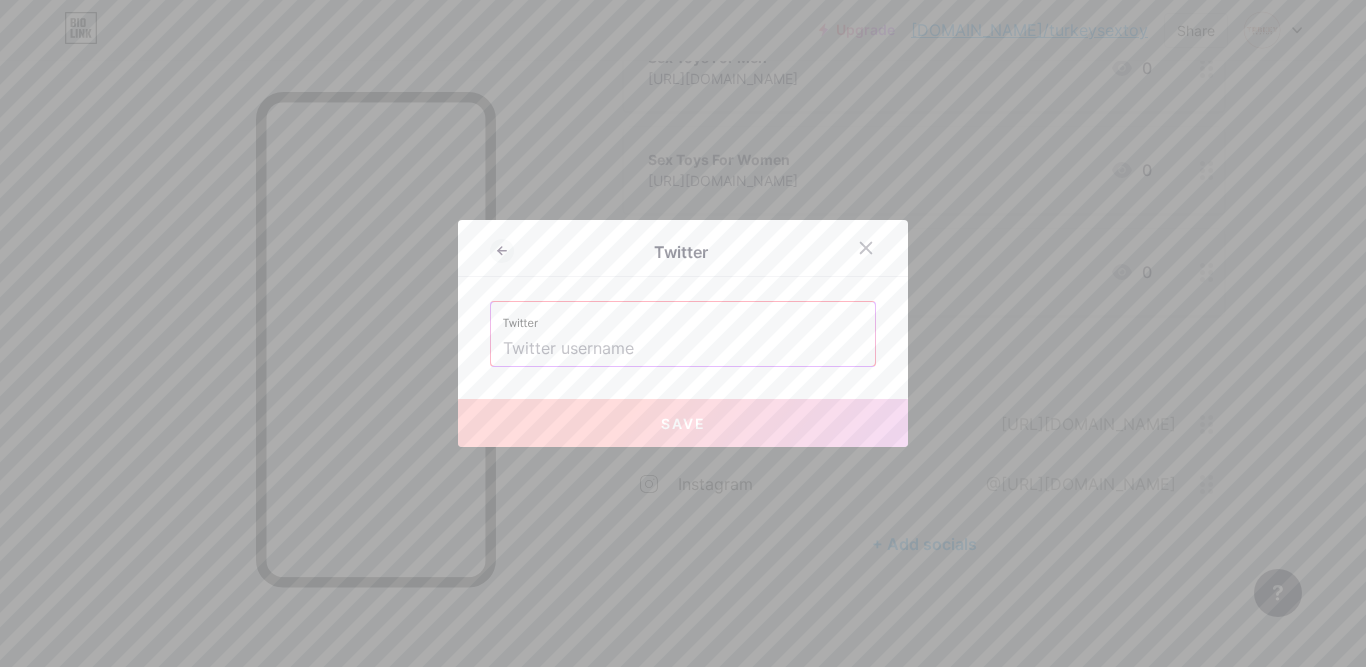 click at bounding box center (683, 349) 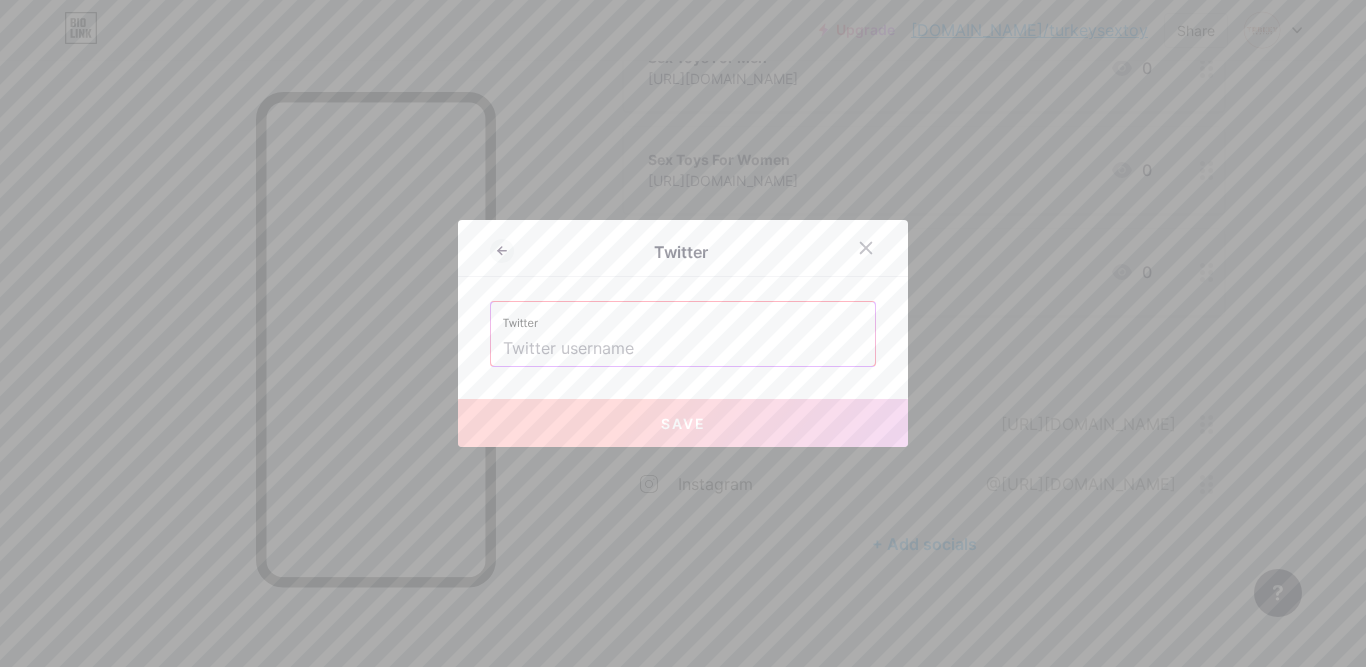 paste on "[URL][DOMAIN_NAME]" 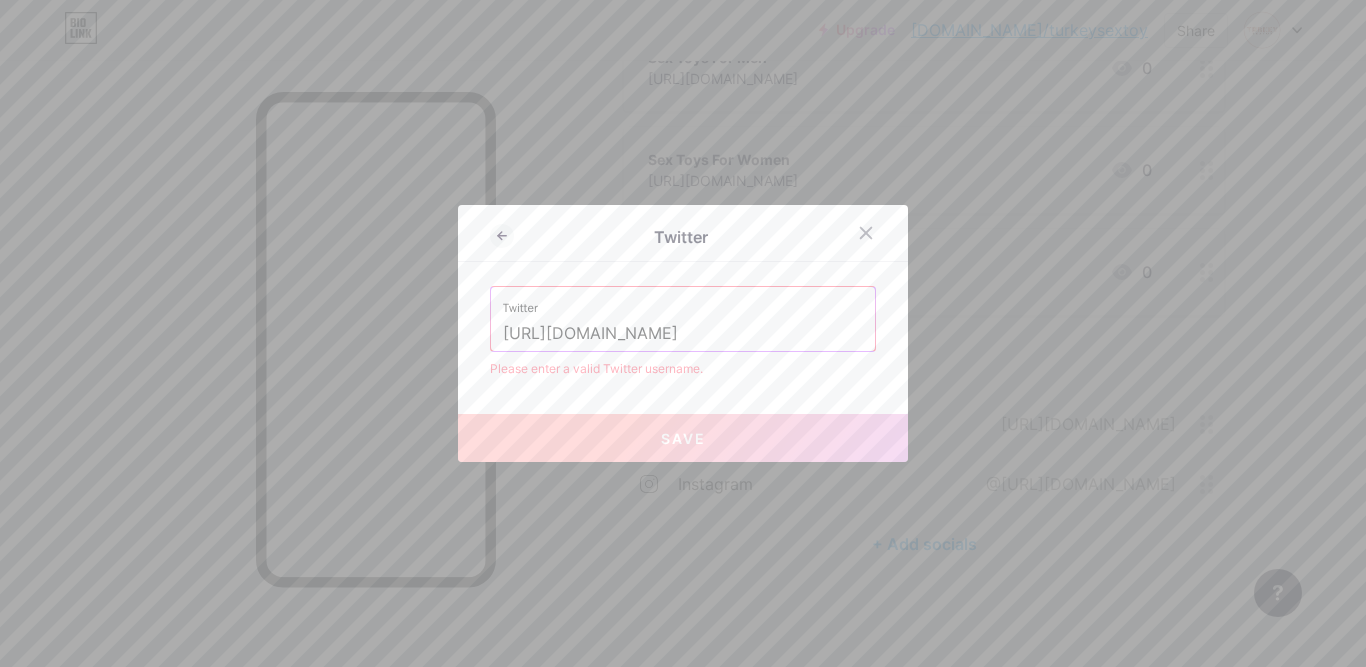 click on "[URL][DOMAIN_NAME]" at bounding box center (683, 334) 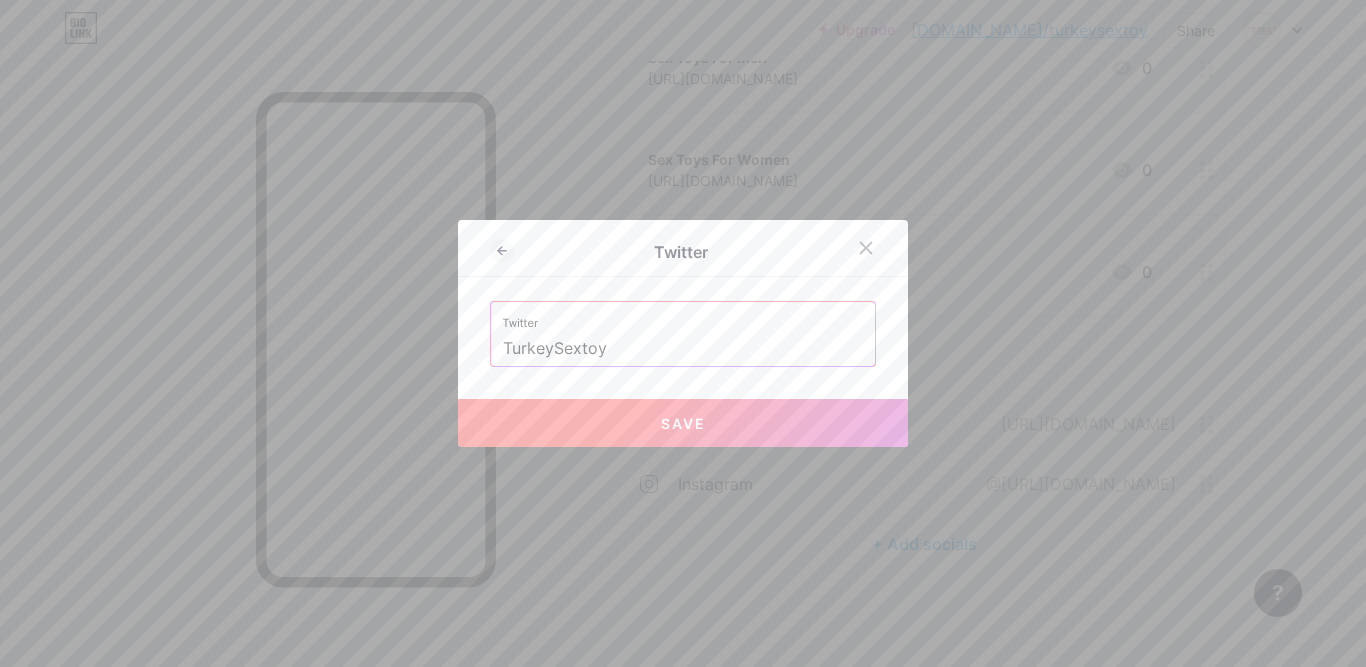 click on "Save" at bounding box center (683, 423) 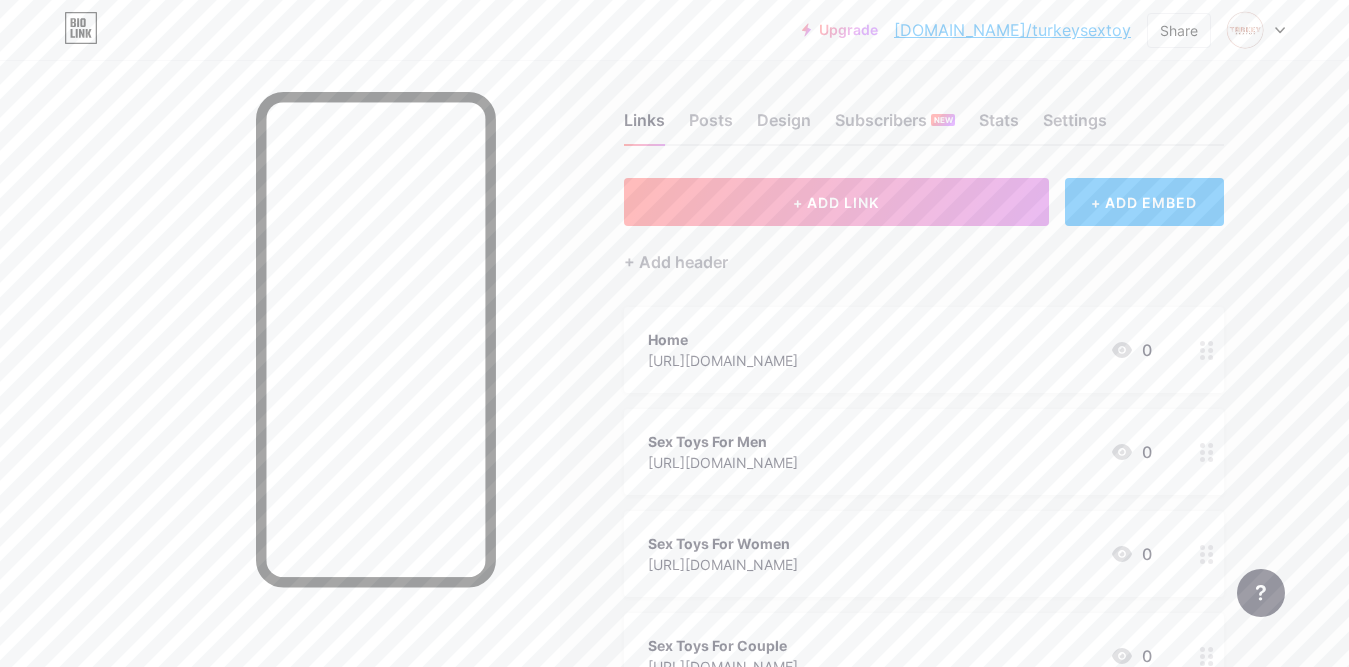 scroll, scrollTop: 0, scrollLeft: 0, axis: both 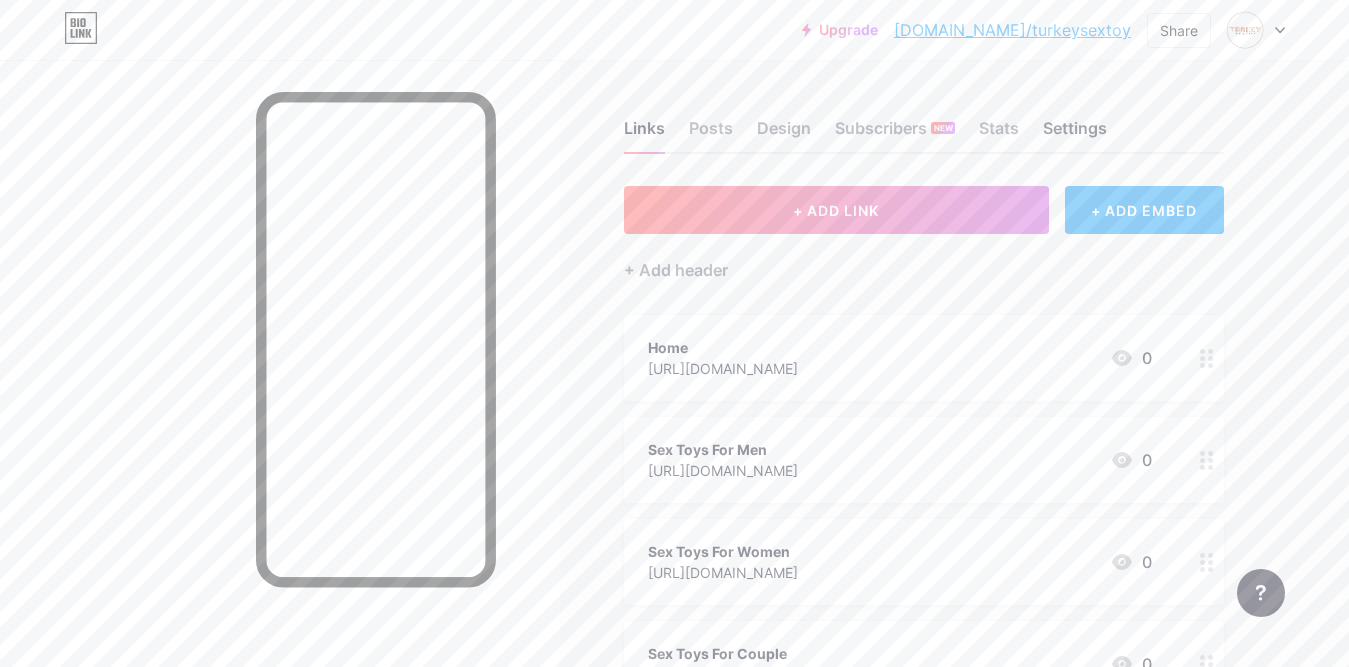 click on "Settings" at bounding box center [1075, 134] 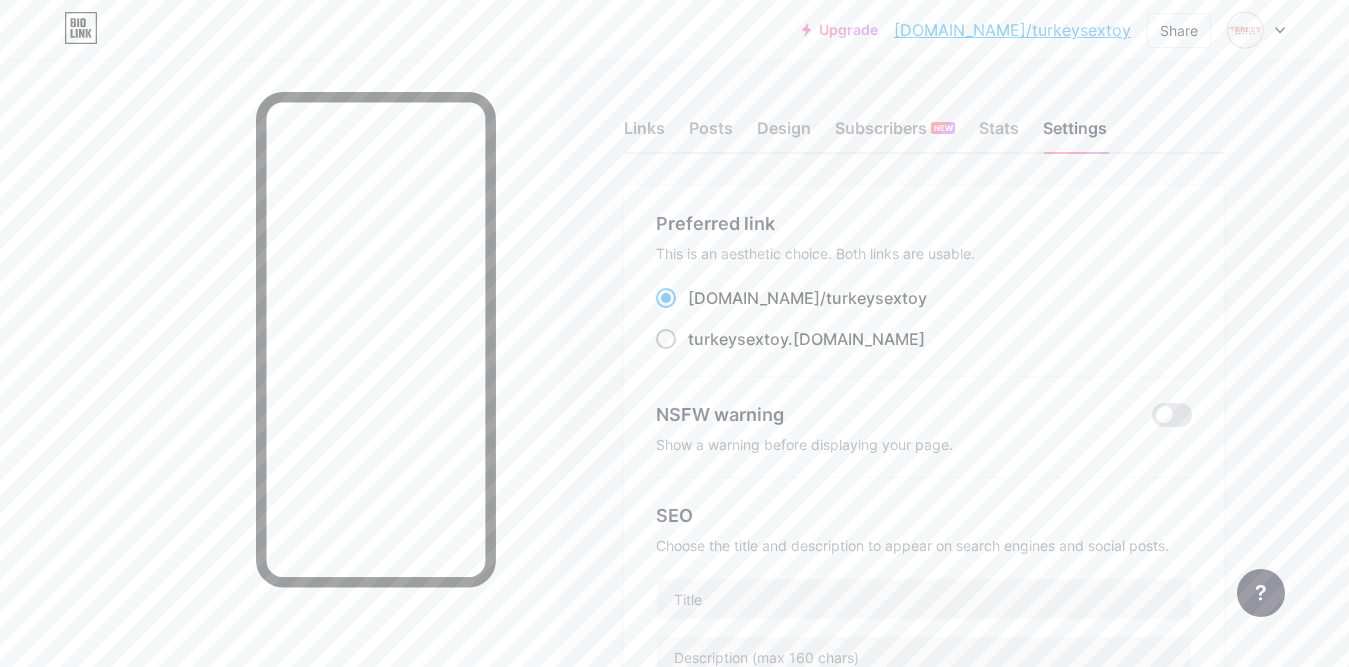 click at bounding box center (666, 339) 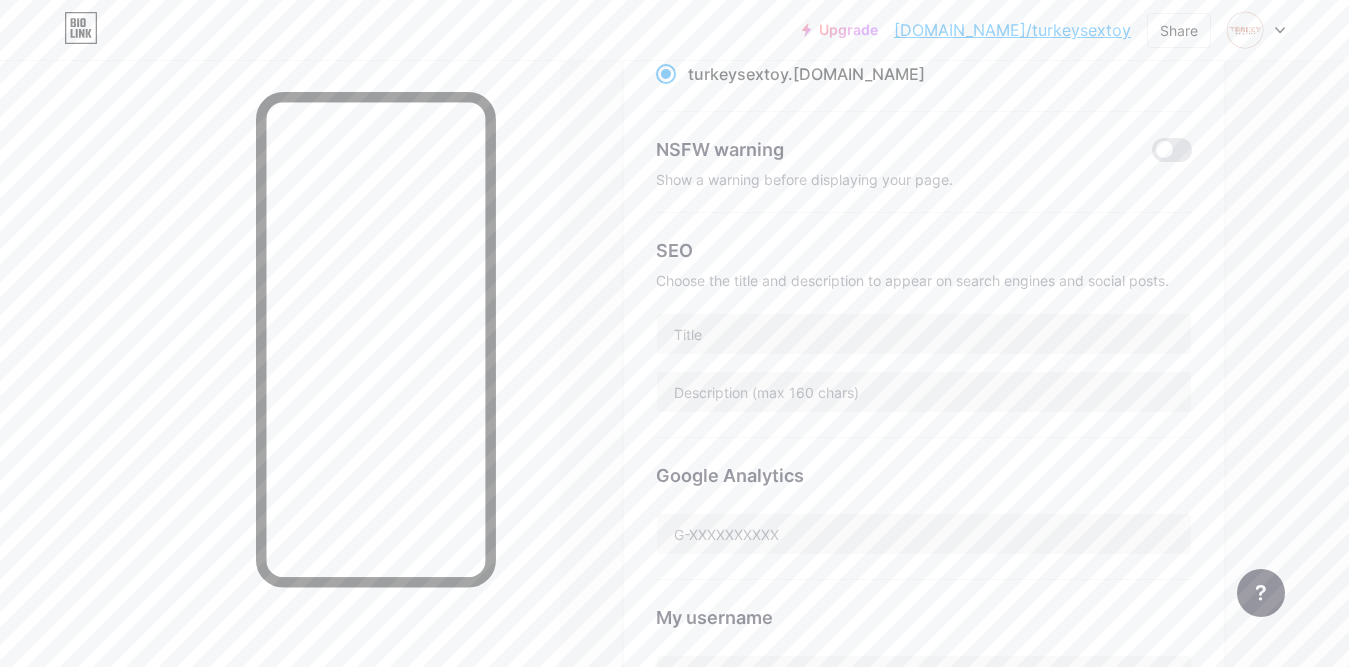 scroll, scrollTop: 300, scrollLeft: 0, axis: vertical 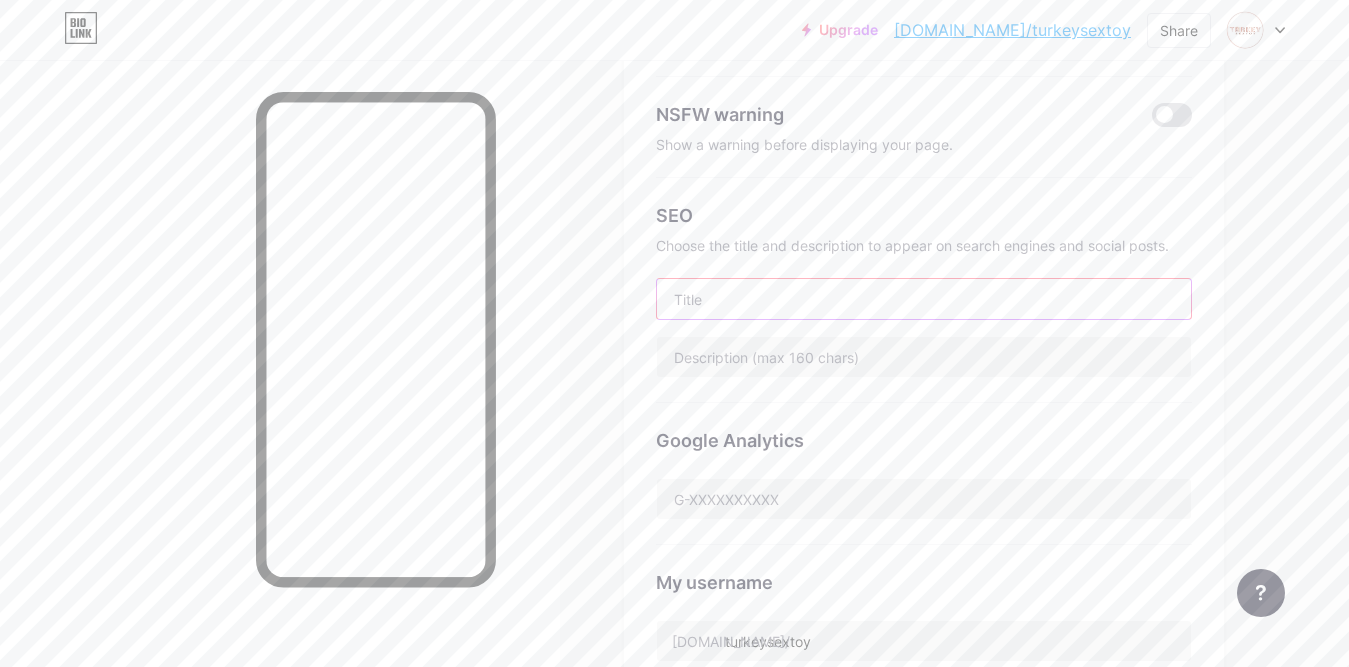 click at bounding box center [924, 299] 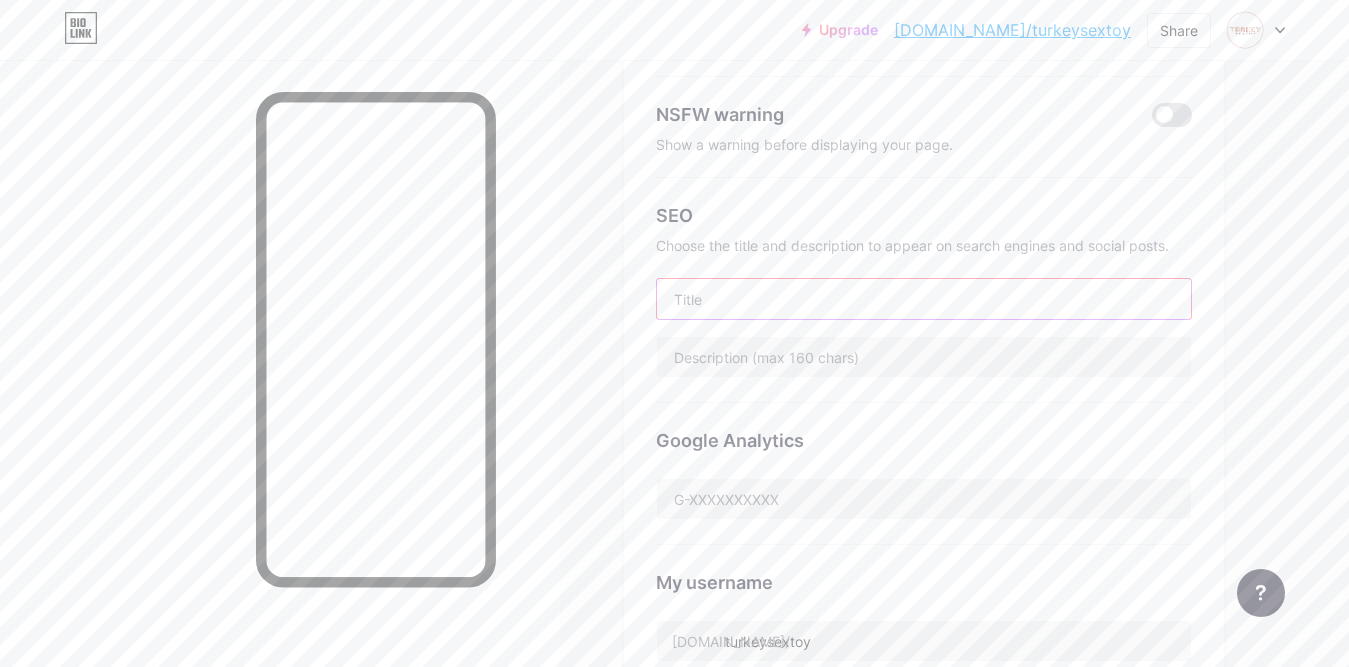 paste on "Sex Toys Store in [GEOGRAPHIC_DATA] for Men, Women & Couples | [DOMAIN_NAME]" 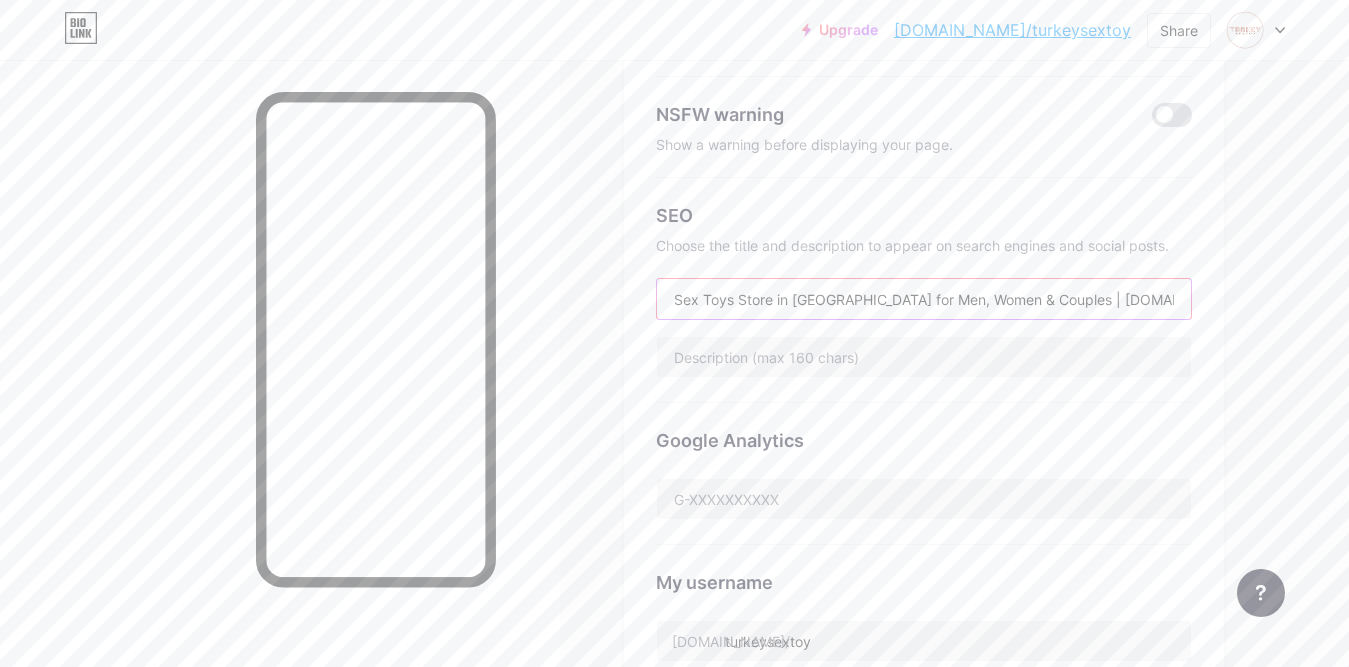 click on "Sex Toys Store in [GEOGRAPHIC_DATA] for Men, Women & Couples | [DOMAIN_NAME]" at bounding box center (924, 299) 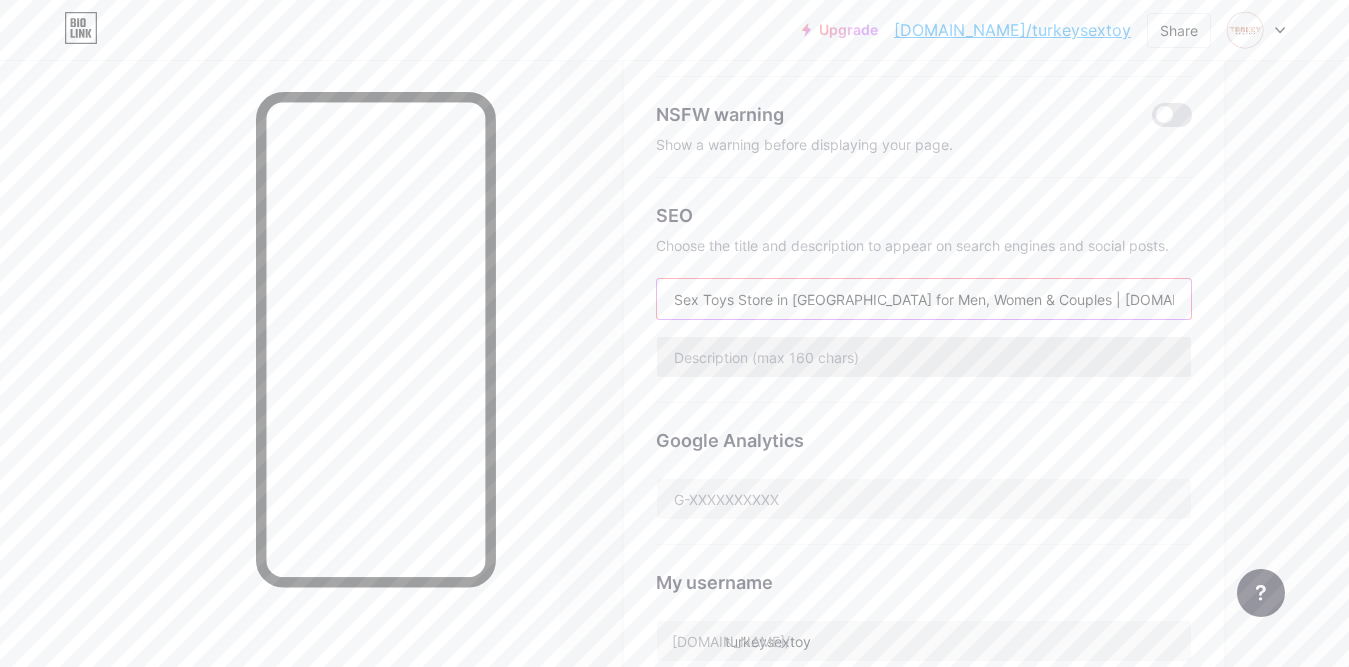type on "Sex Toys Store in [GEOGRAPHIC_DATA] for Men, Women & Couples | [DOMAIN_NAME]" 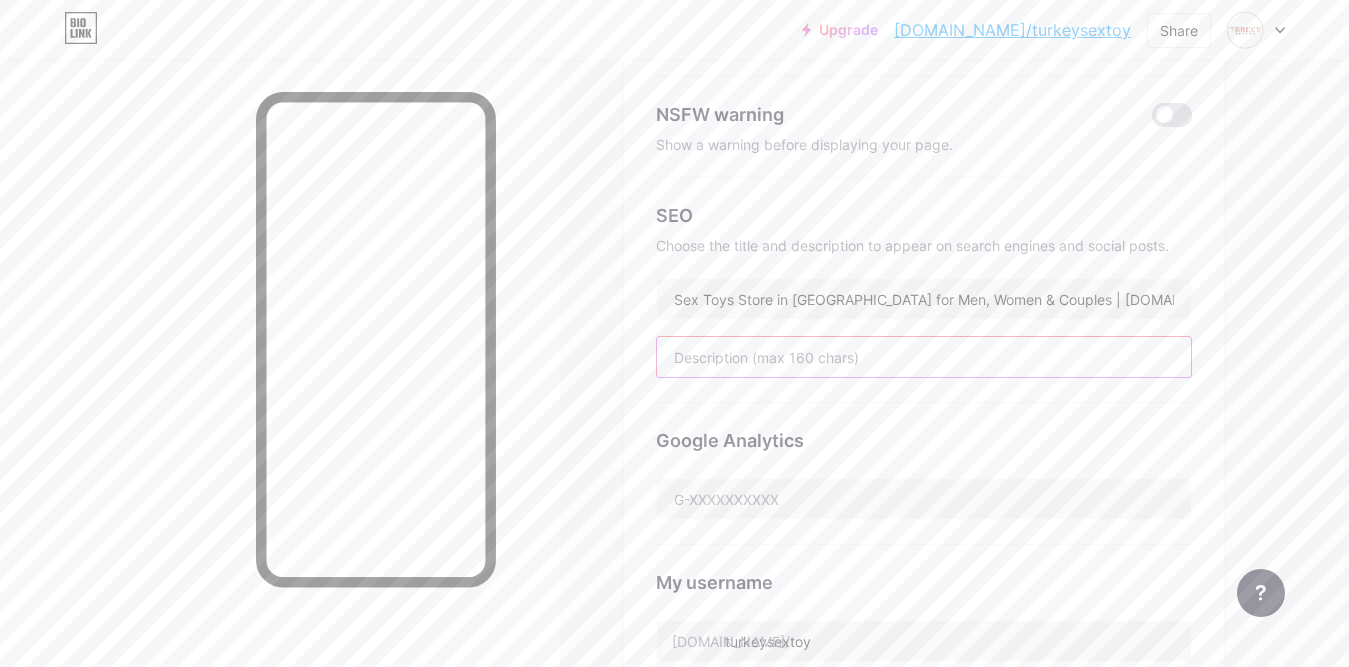 click at bounding box center (924, 357) 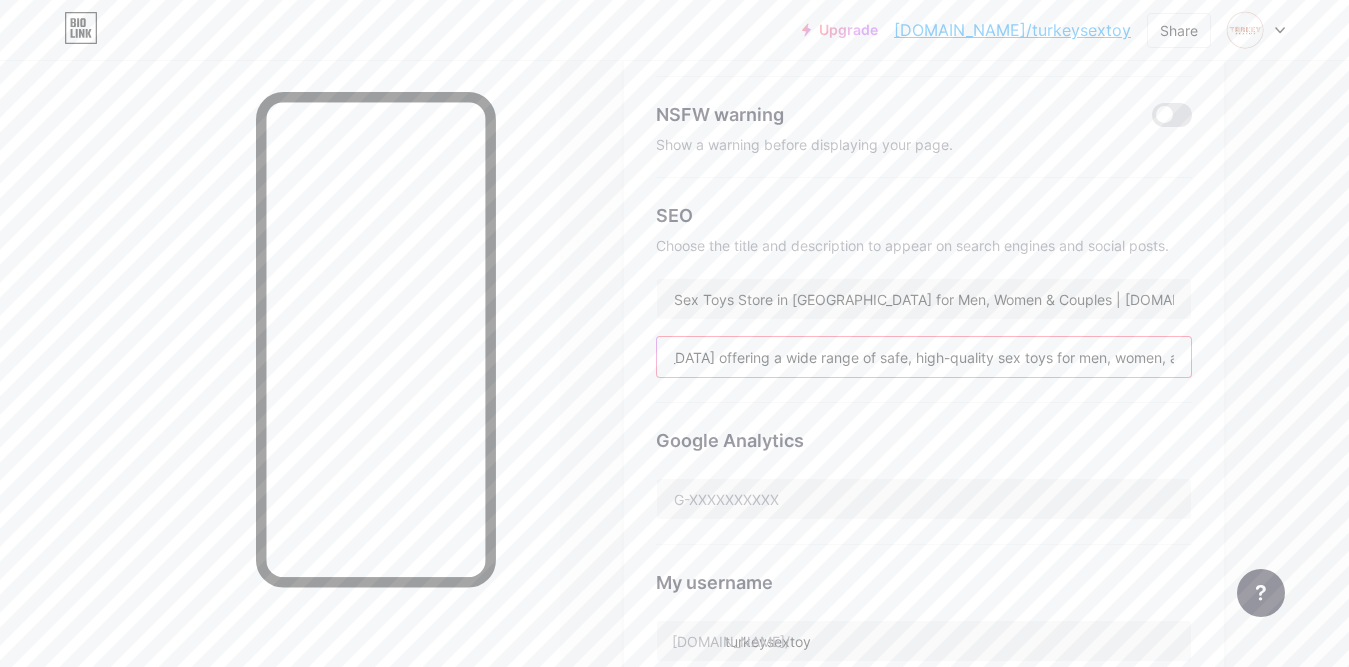 scroll, scrollTop: 0, scrollLeft: 363, axis: horizontal 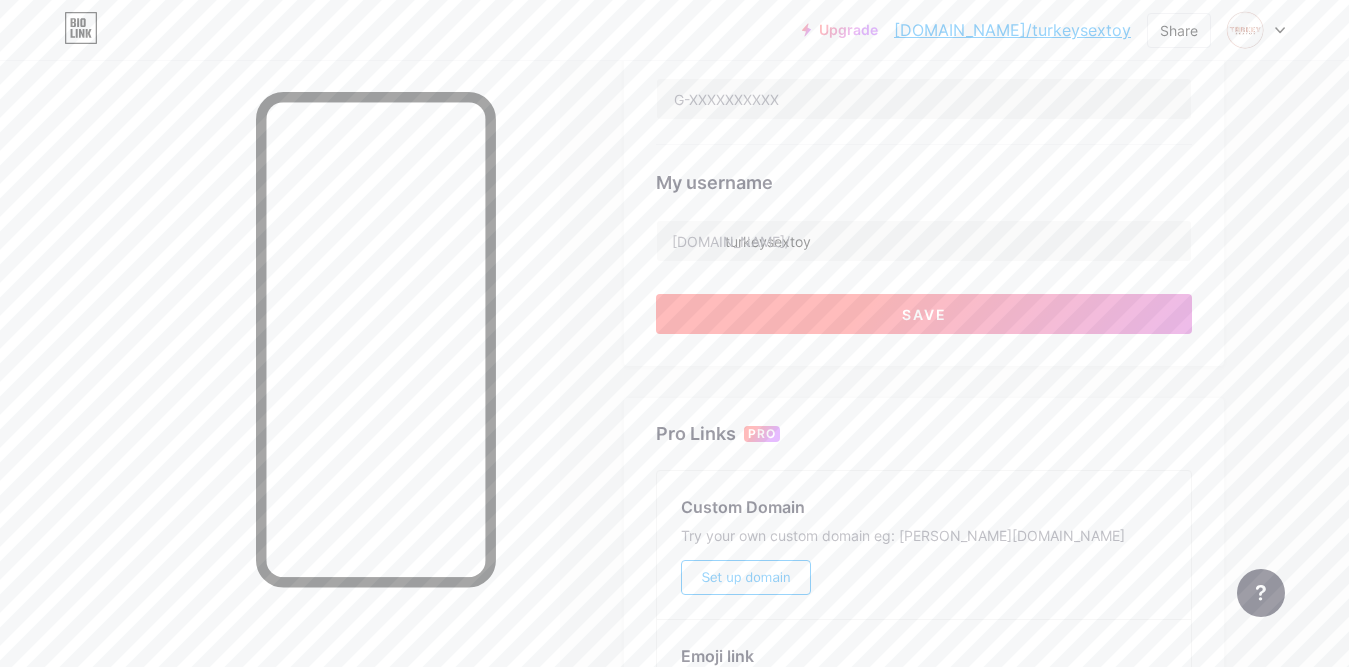 type on "[DOMAIN_NAME] is top sex toys store in [GEOGRAPHIC_DATA] offering a wide range of safe, high-quality sex toys for men, women, and couples." 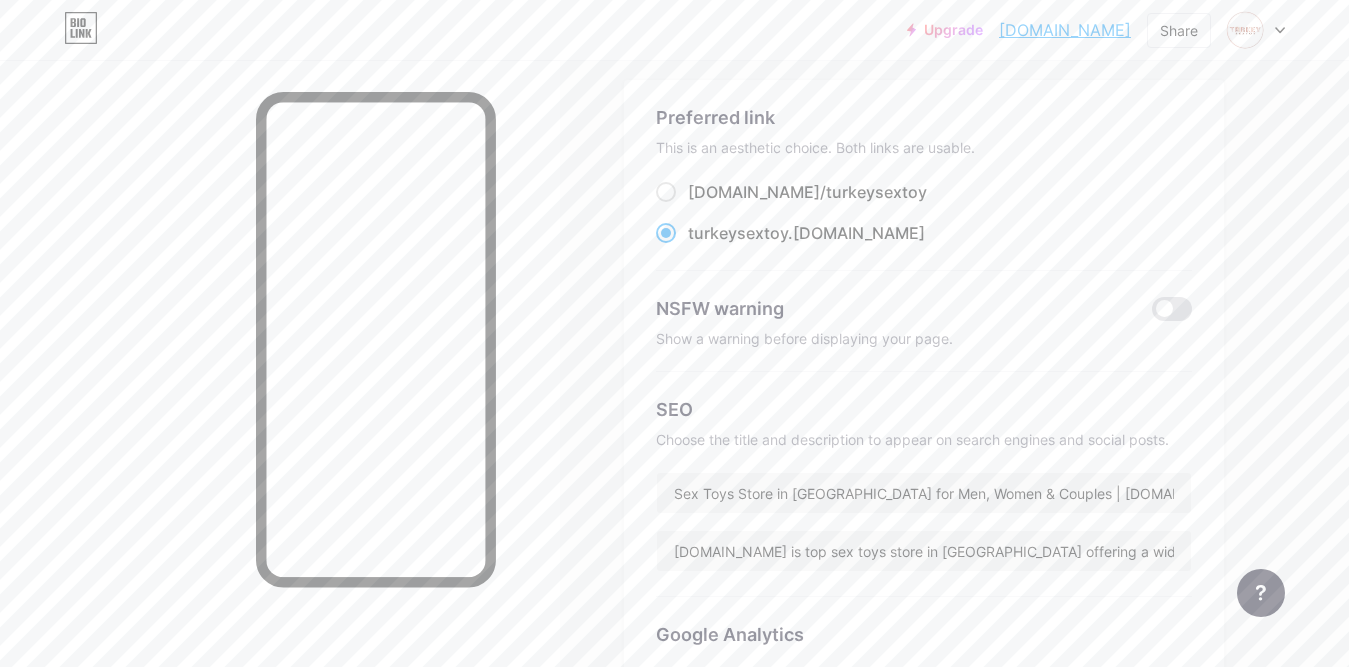 scroll, scrollTop: 0, scrollLeft: 0, axis: both 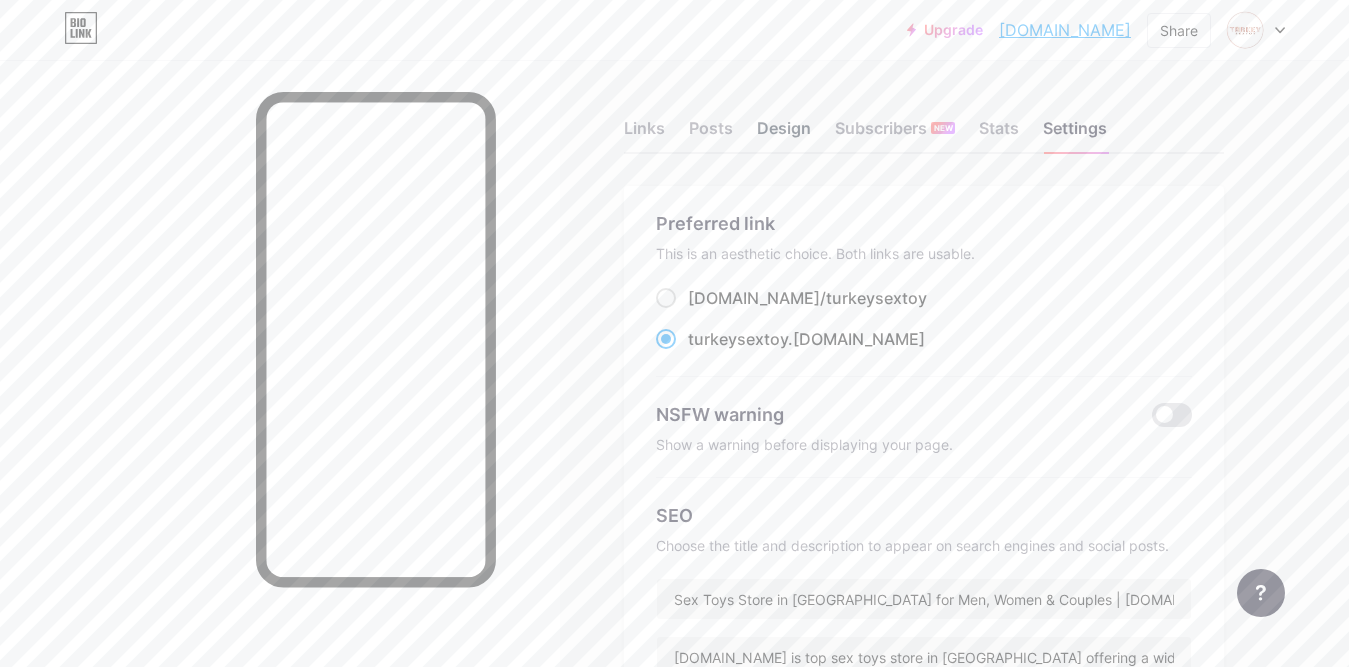 click on "Design" at bounding box center (784, 134) 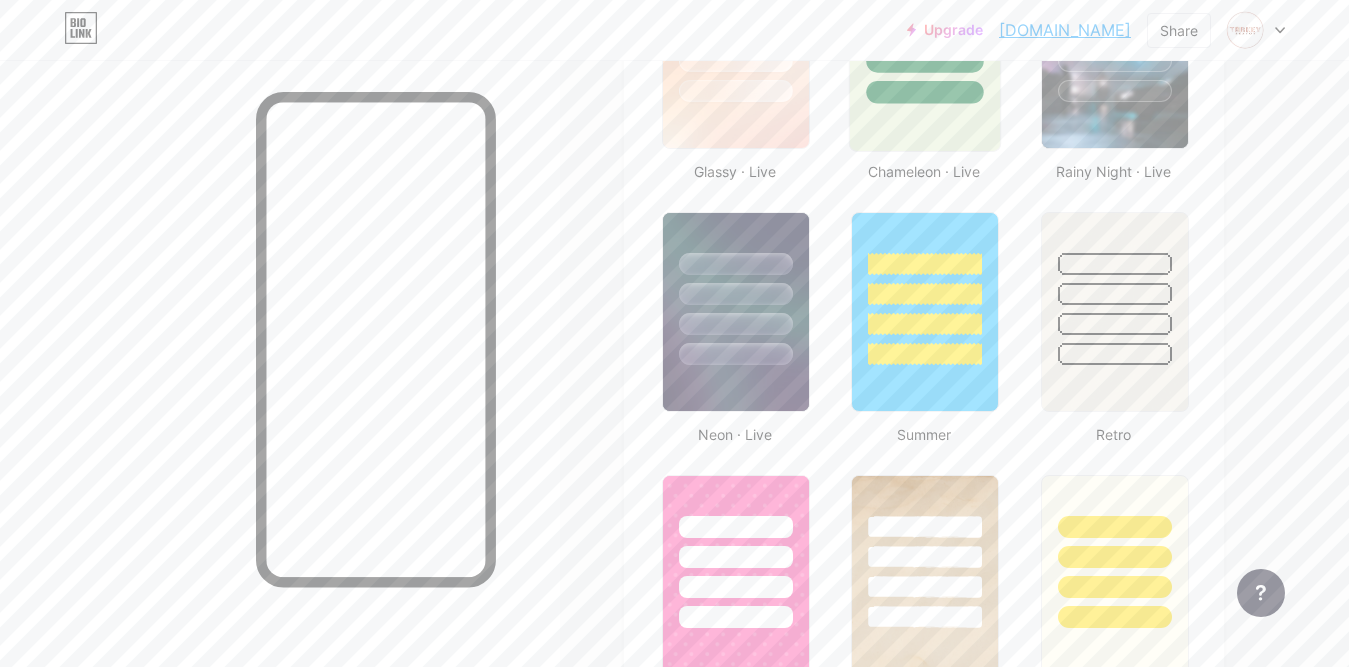 scroll, scrollTop: 1300, scrollLeft: 0, axis: vertical 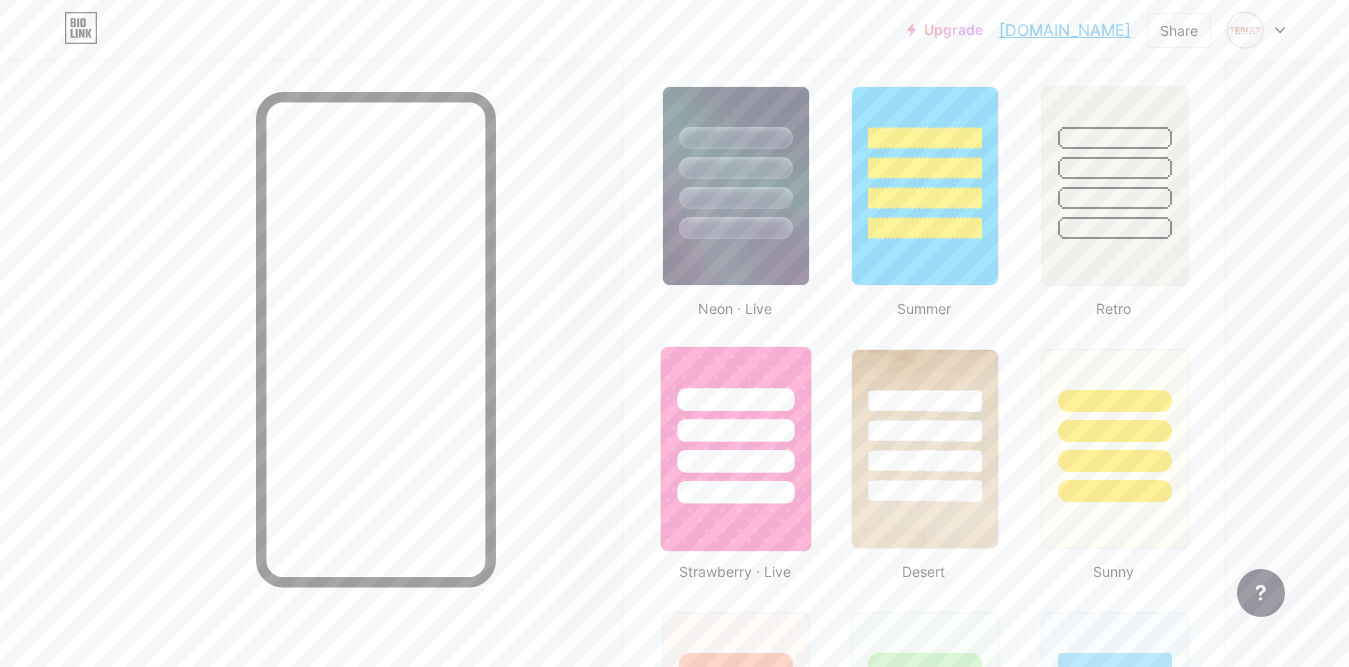 click at bounding box center (735, 430) 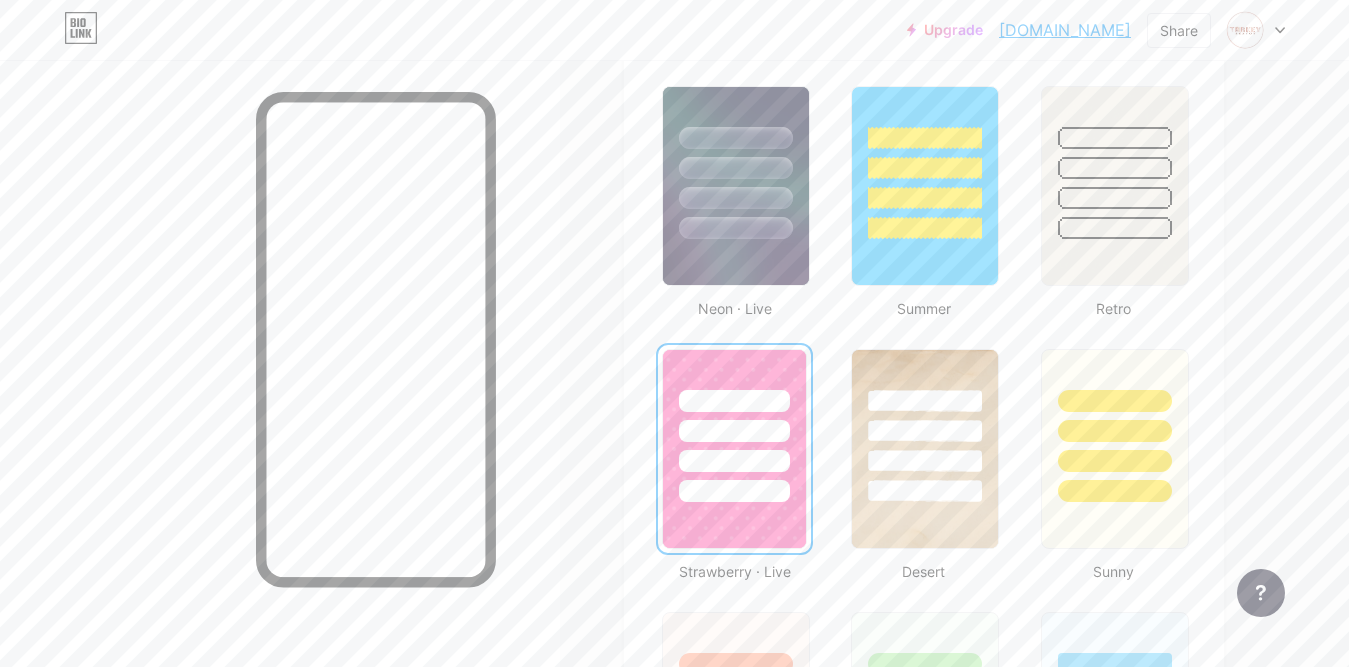 click on "[DOMAIN_NAME]" at bounding box center (1065, 30) 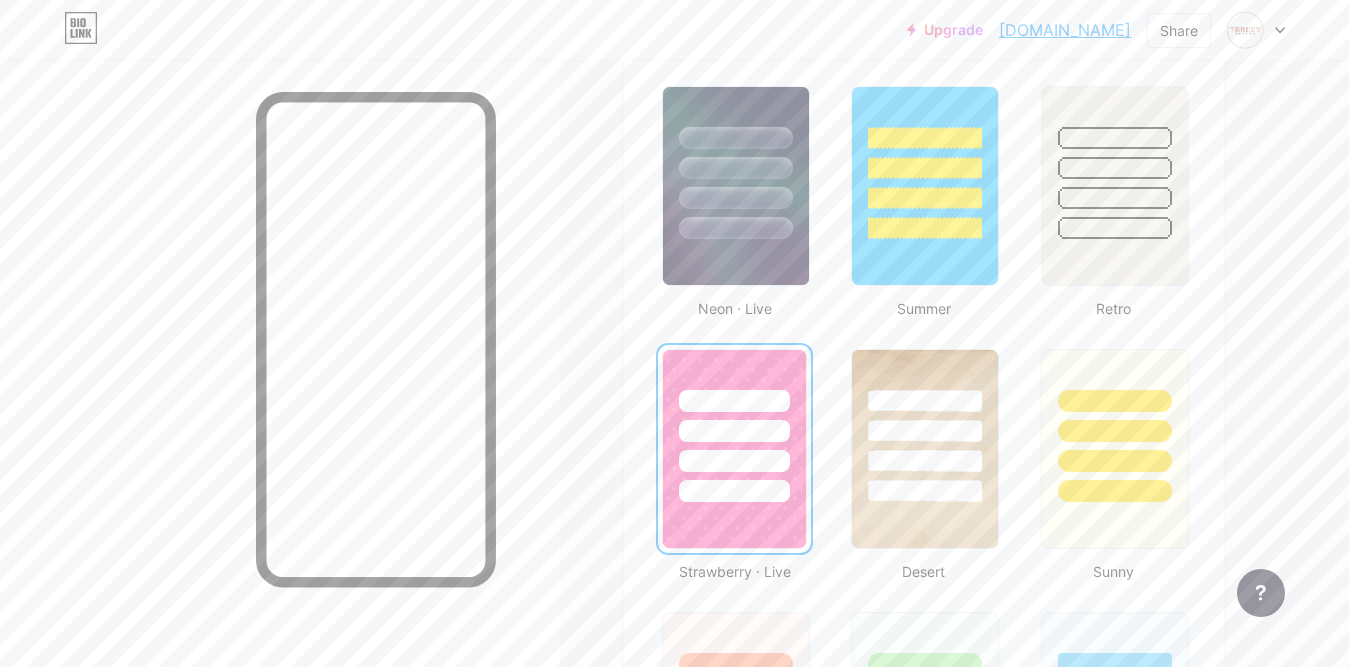 scroll, scrollTop: 1000, scrollLeft: 0, axis: vertical 